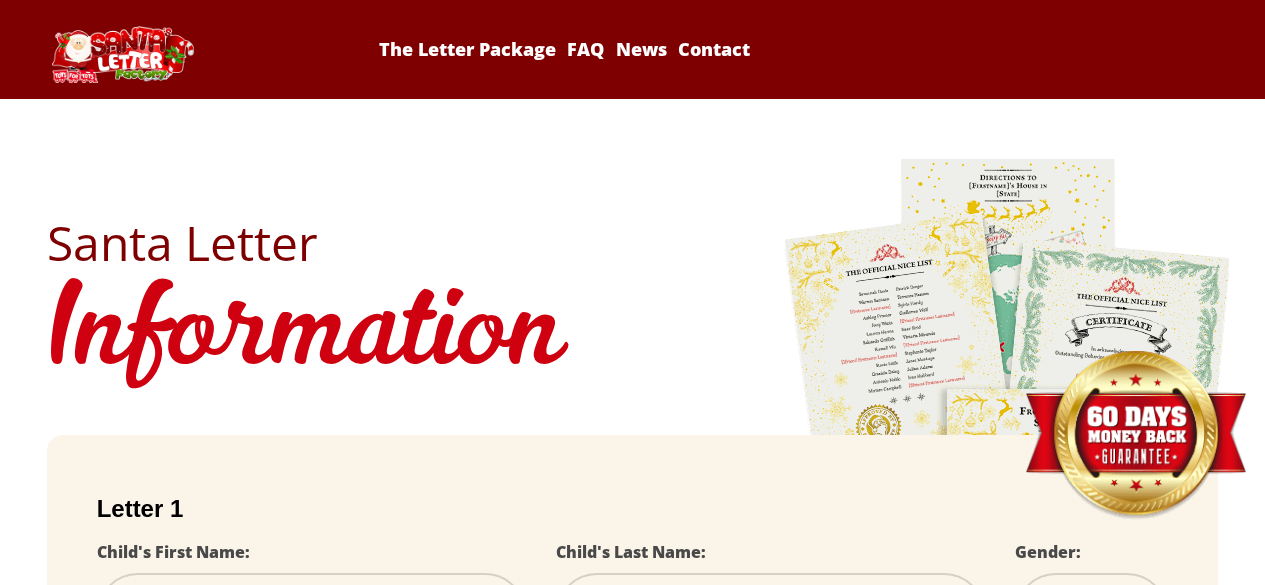 scroll, scrollTop: 311, scrollLeft: 0, axis: vertical 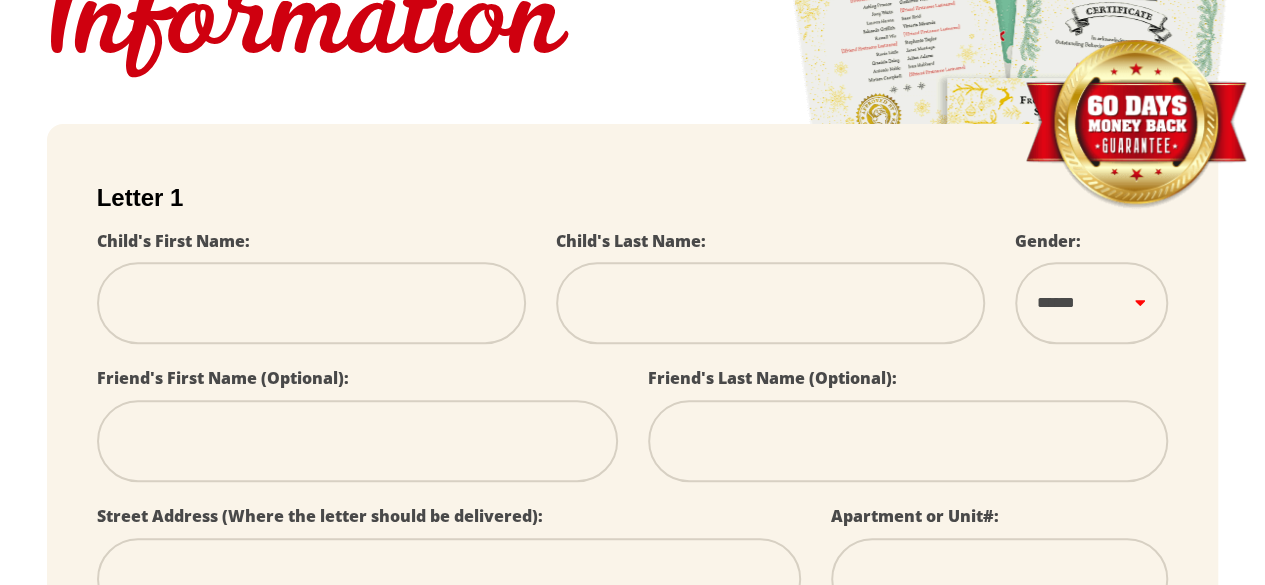 click at bounding box center (311, 303) 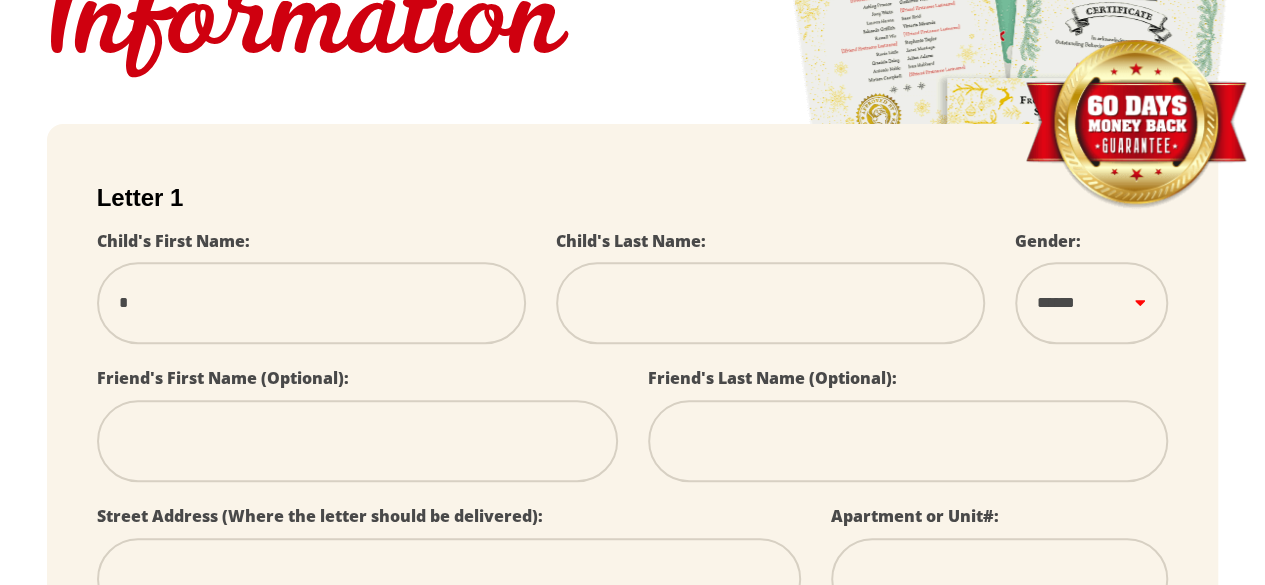 type on "**" 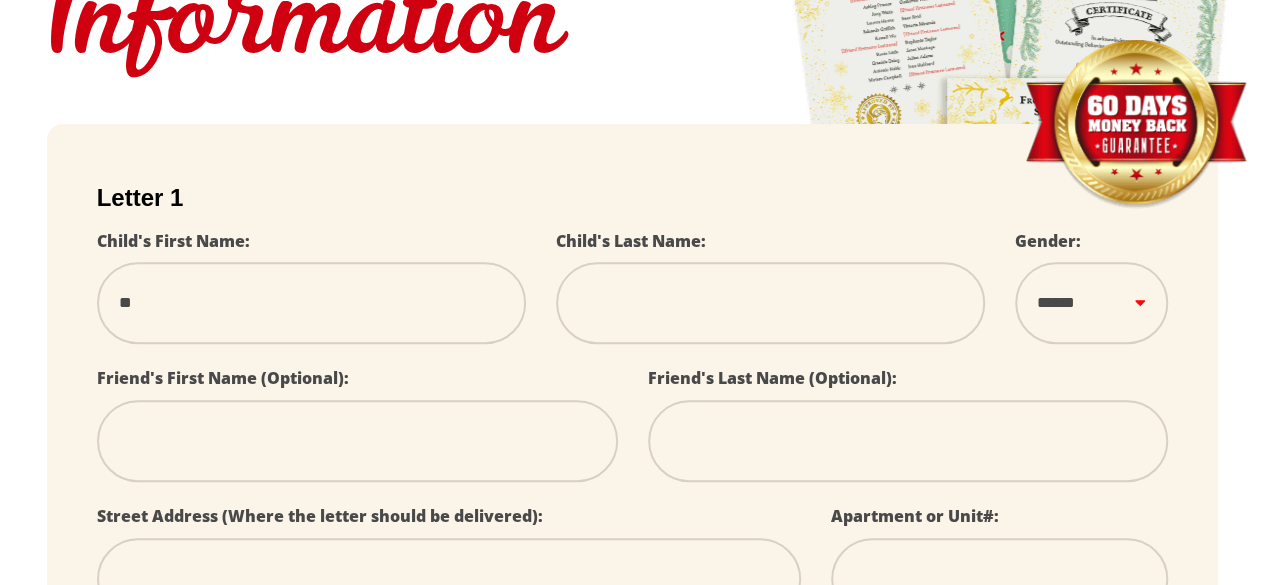 type on "***" 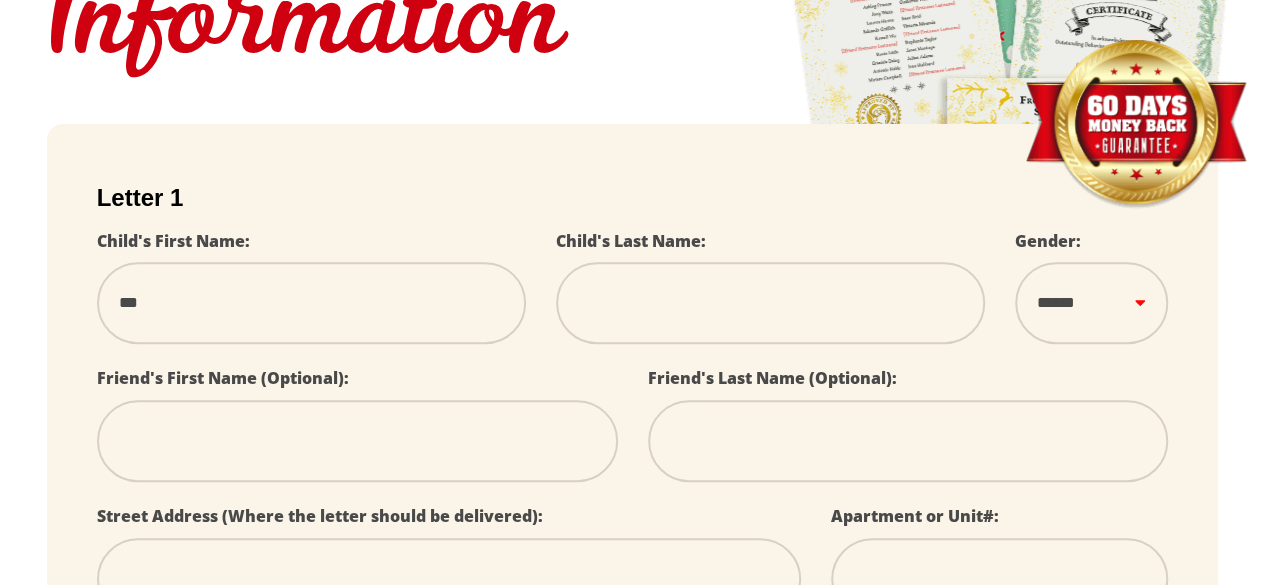 type on "****" 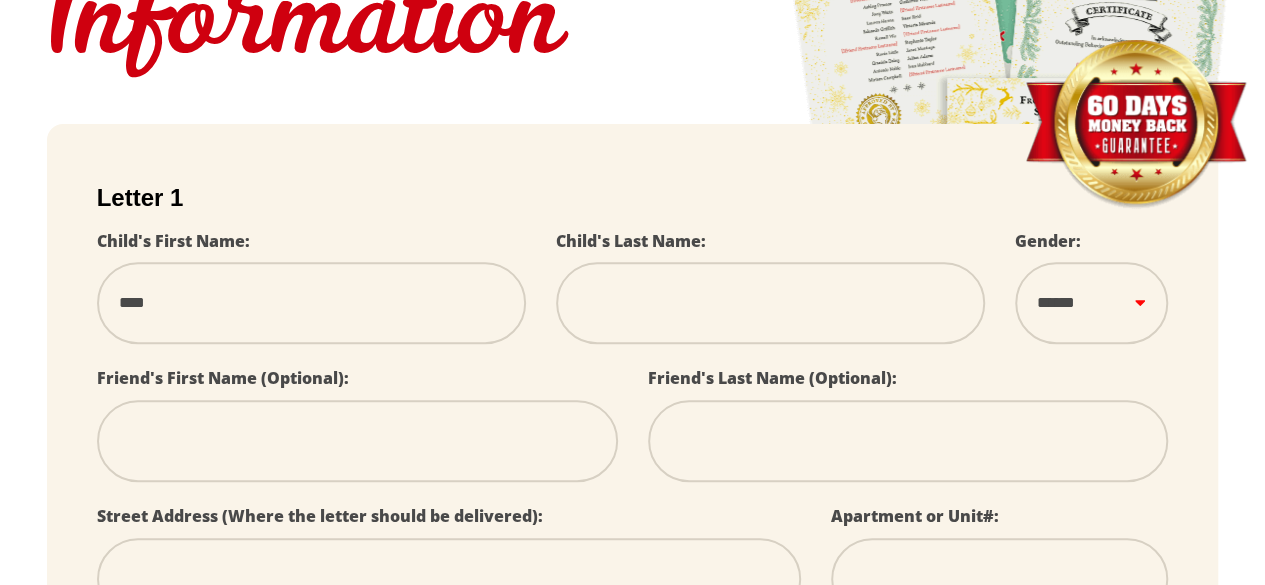 type on "*****" 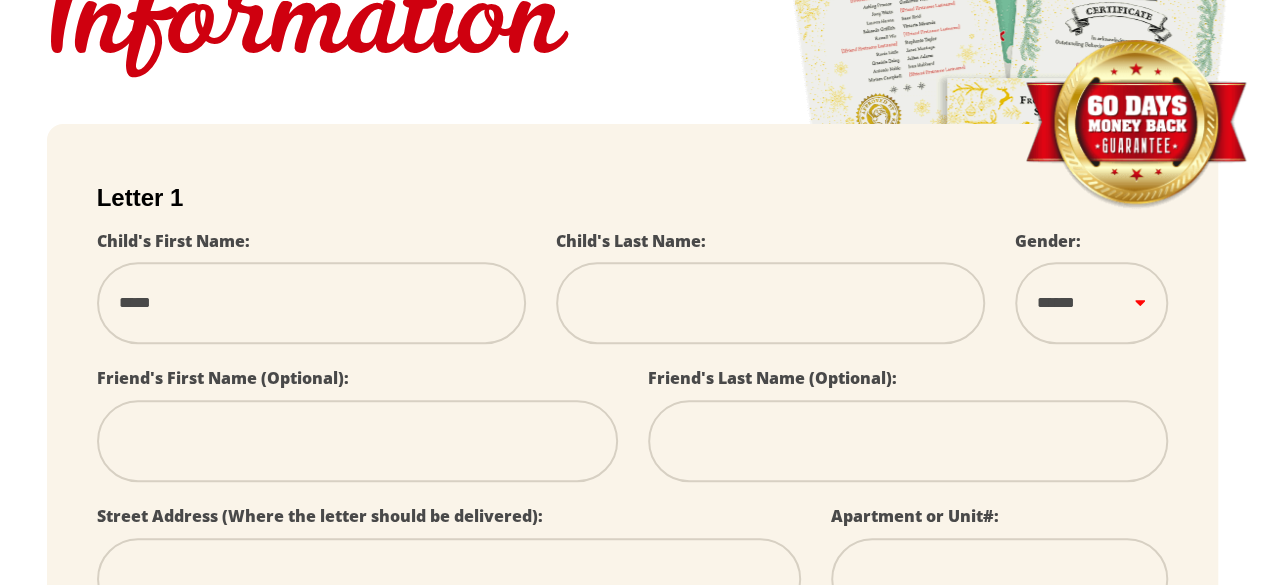 select 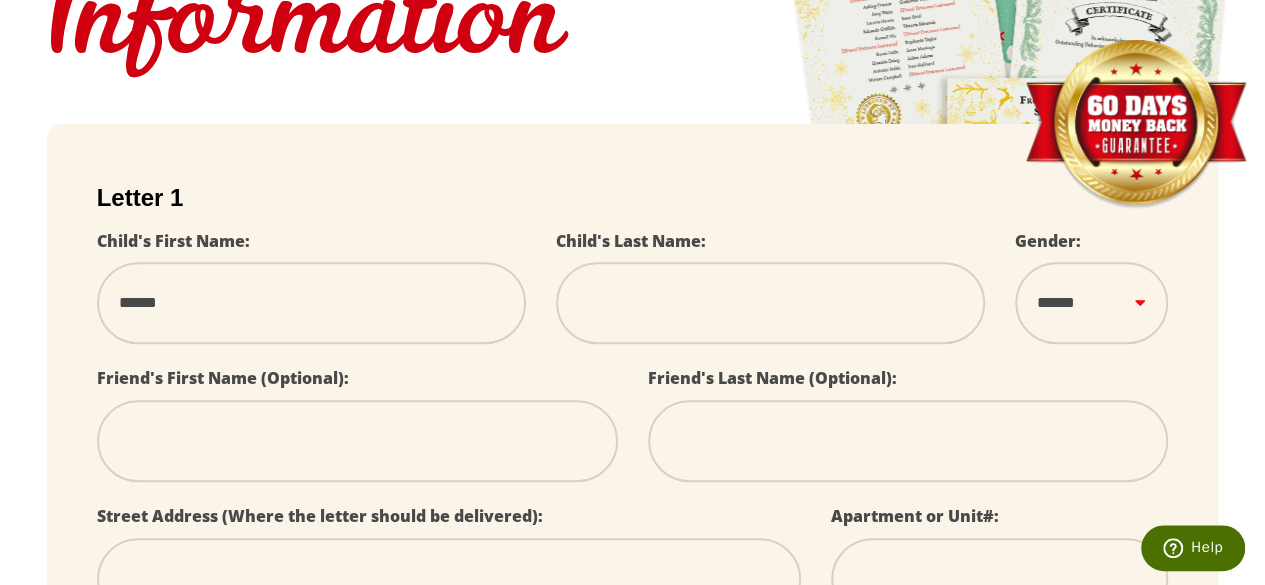 type on "*******" 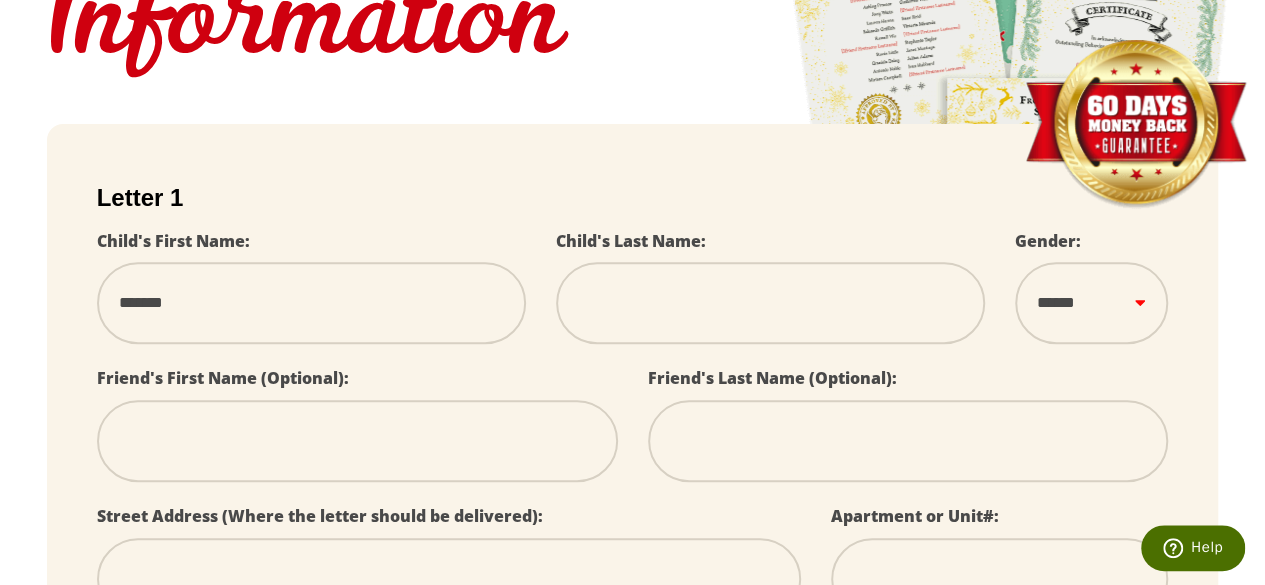 type on "********" 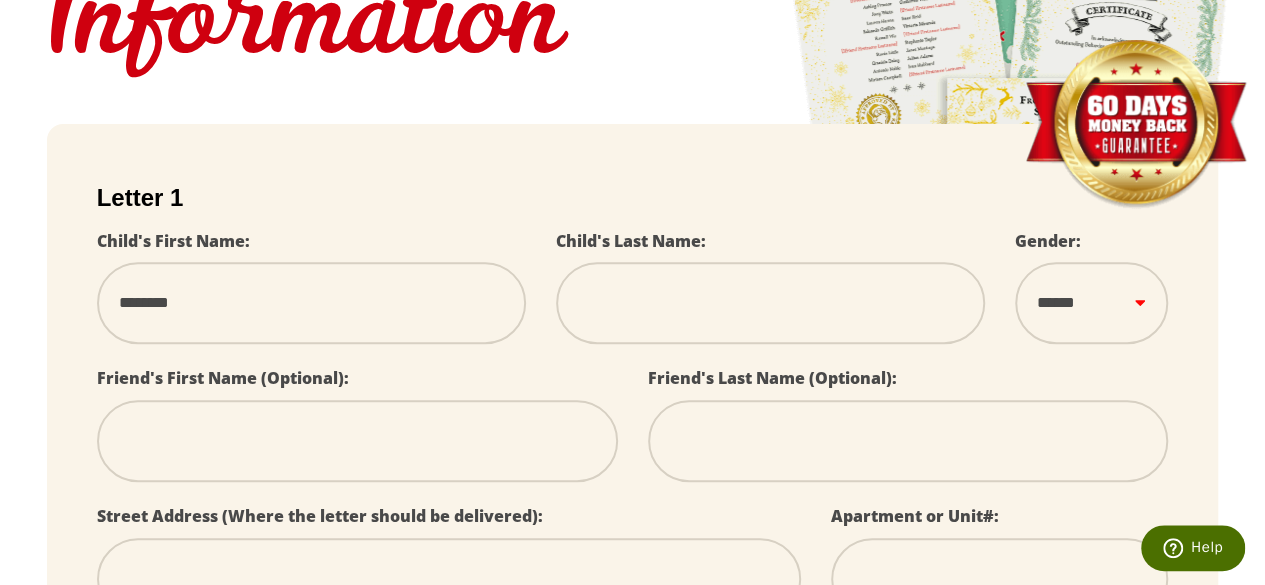 select 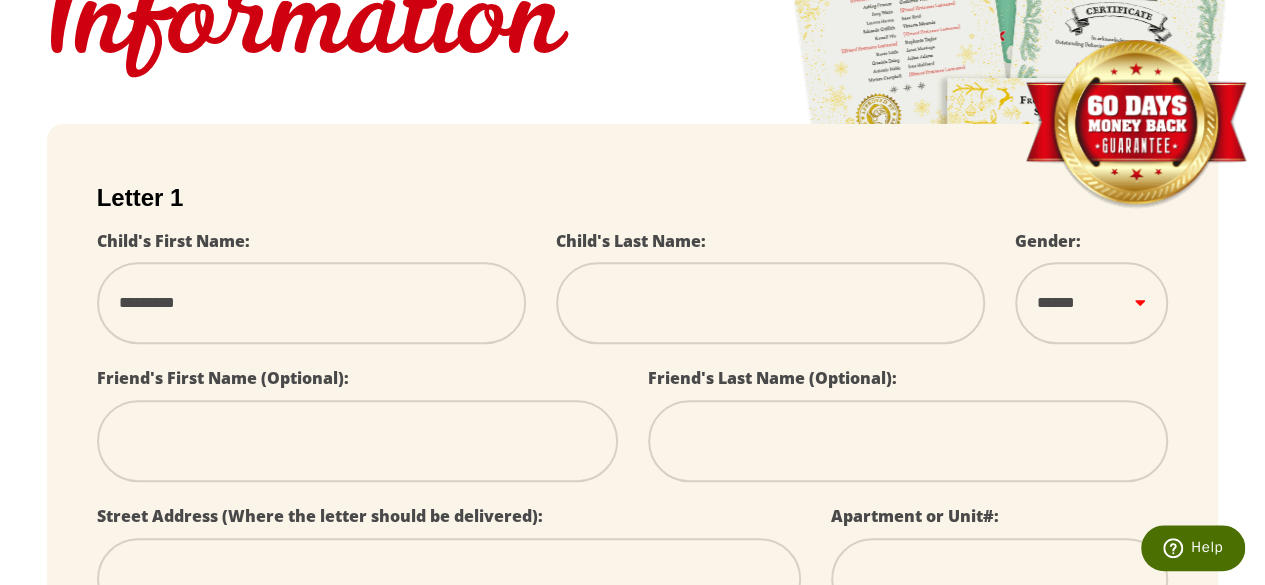 type on "**********" 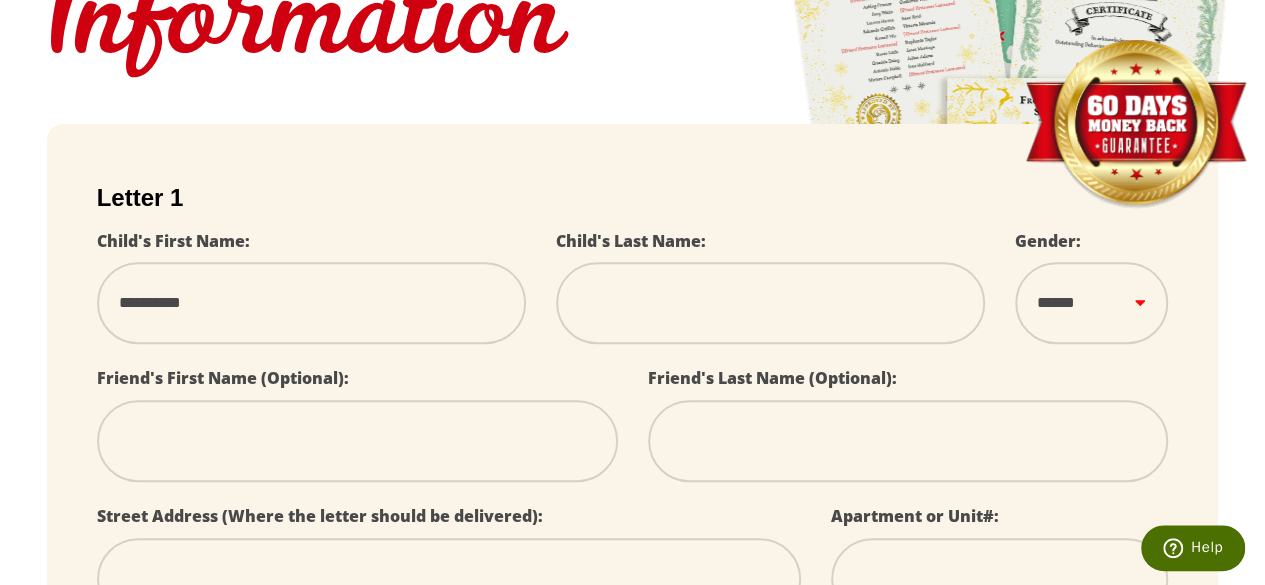 type on "**********" 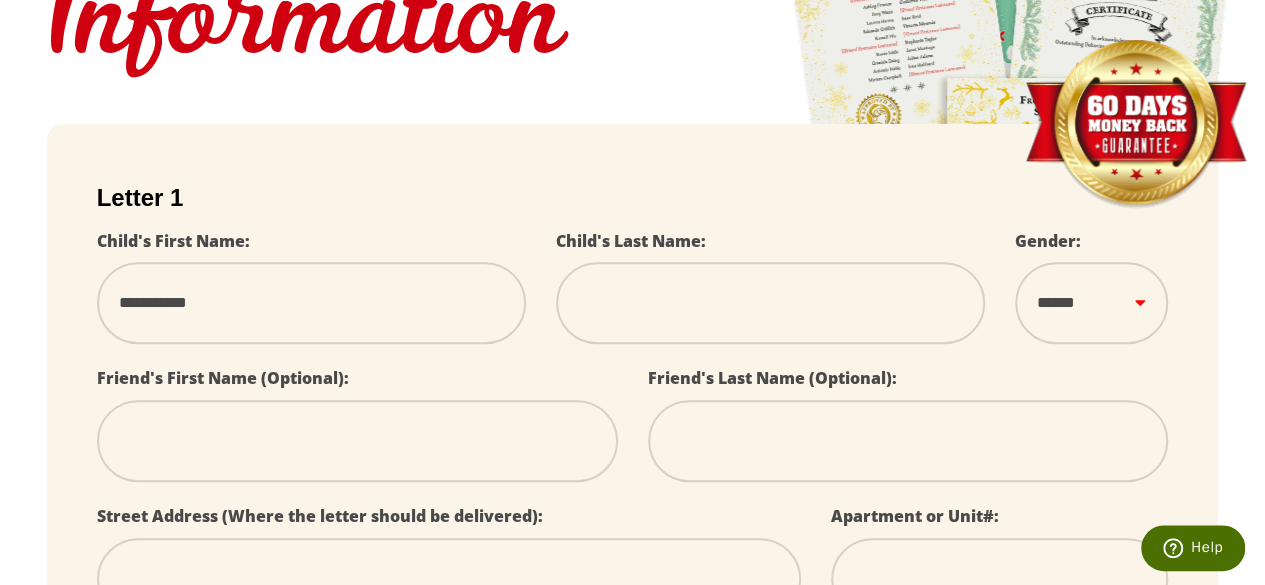 type on "**********" 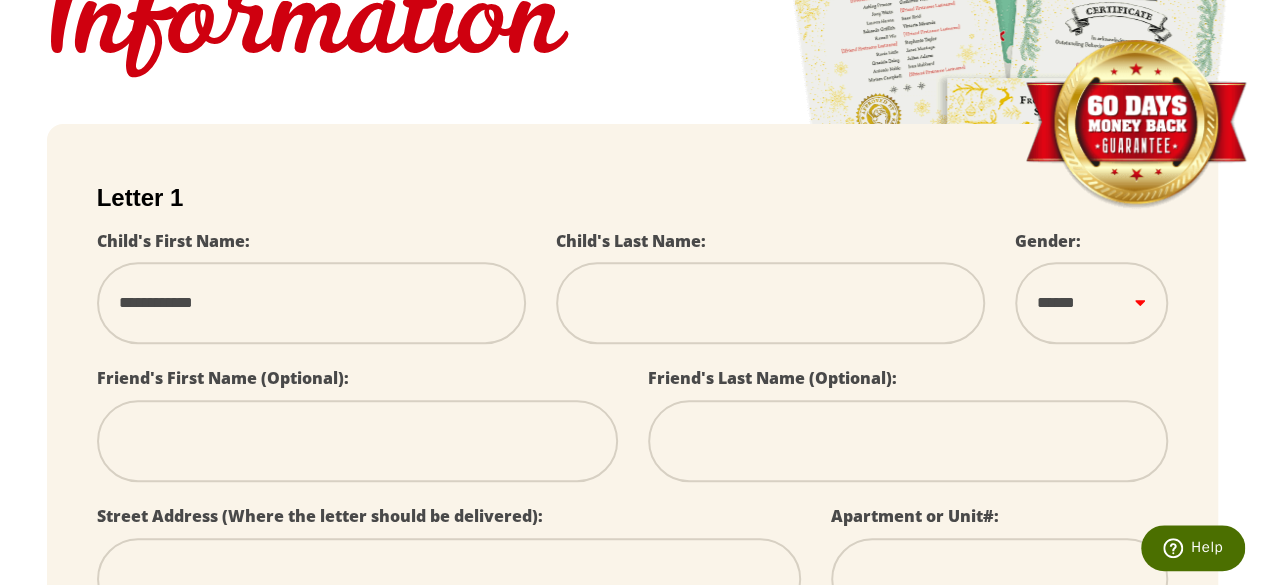 type on "**********" 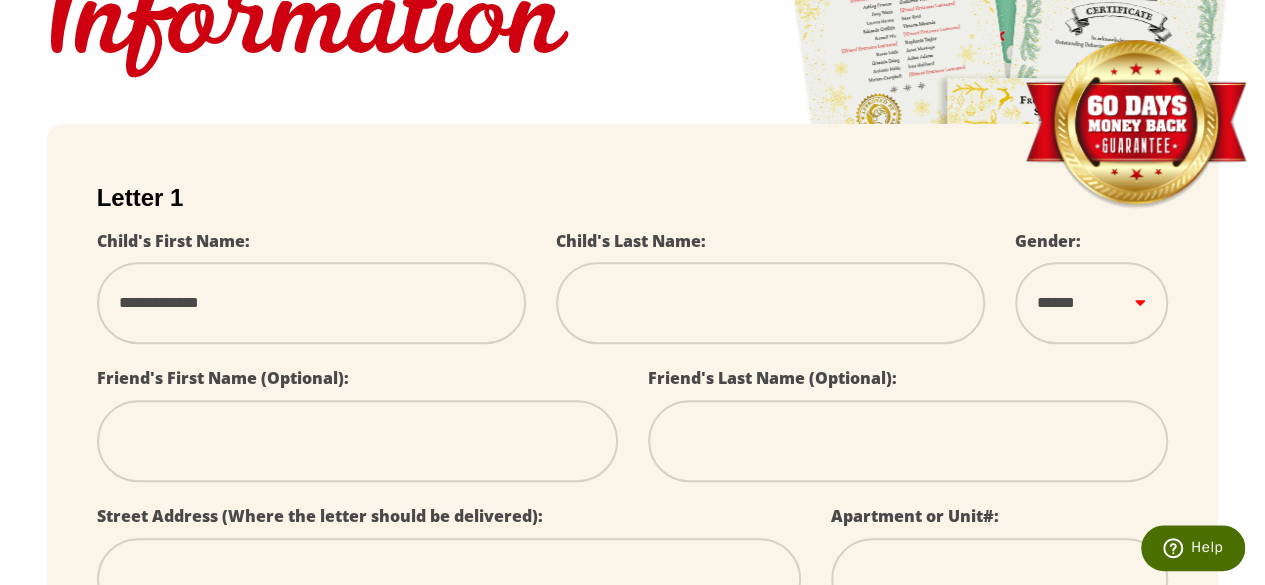 select 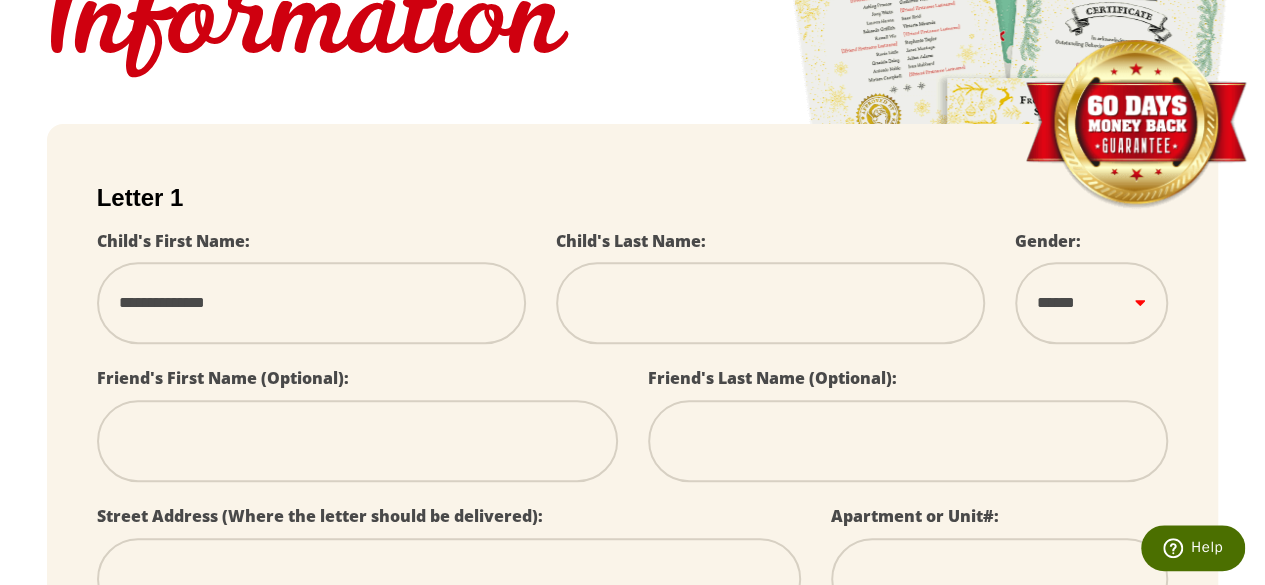 type on "**********" 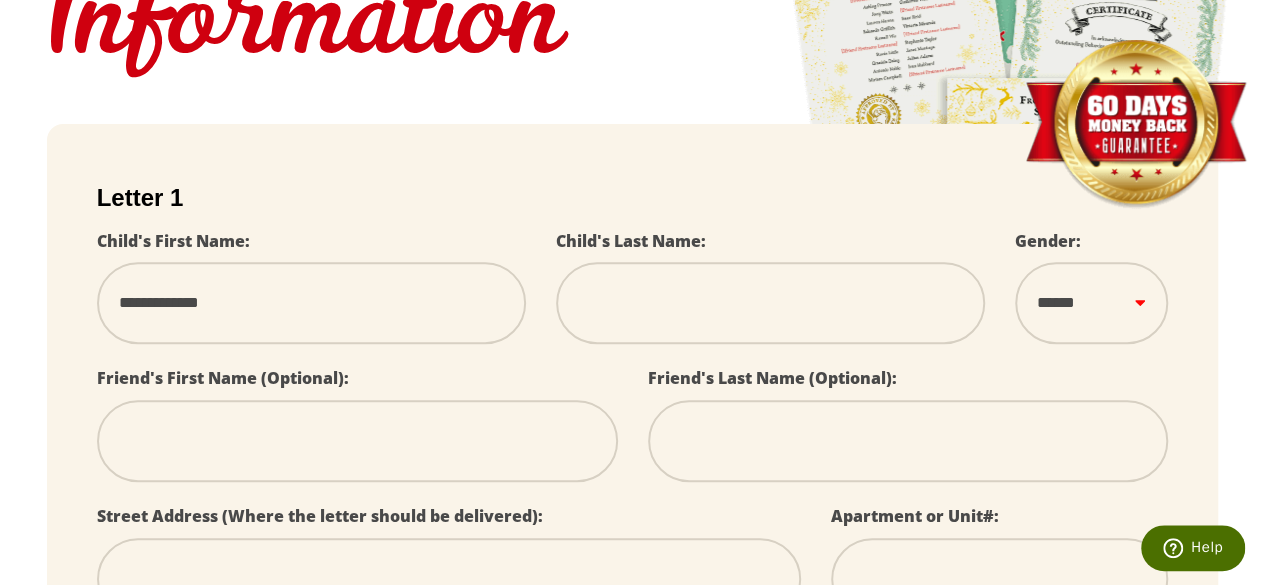 select 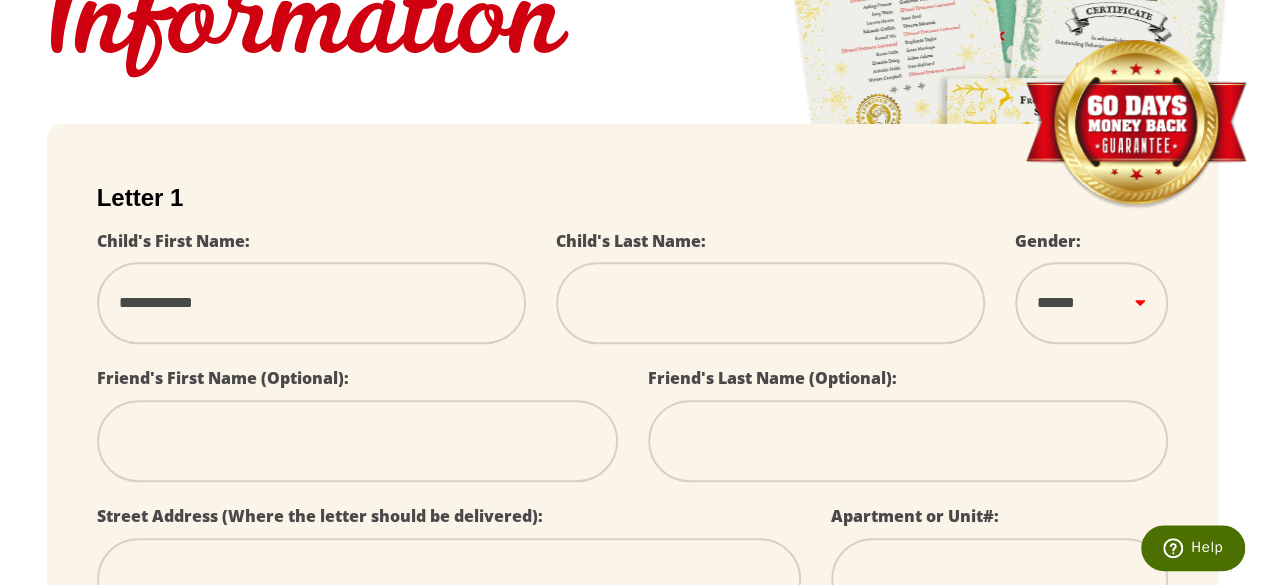 type on "**********" 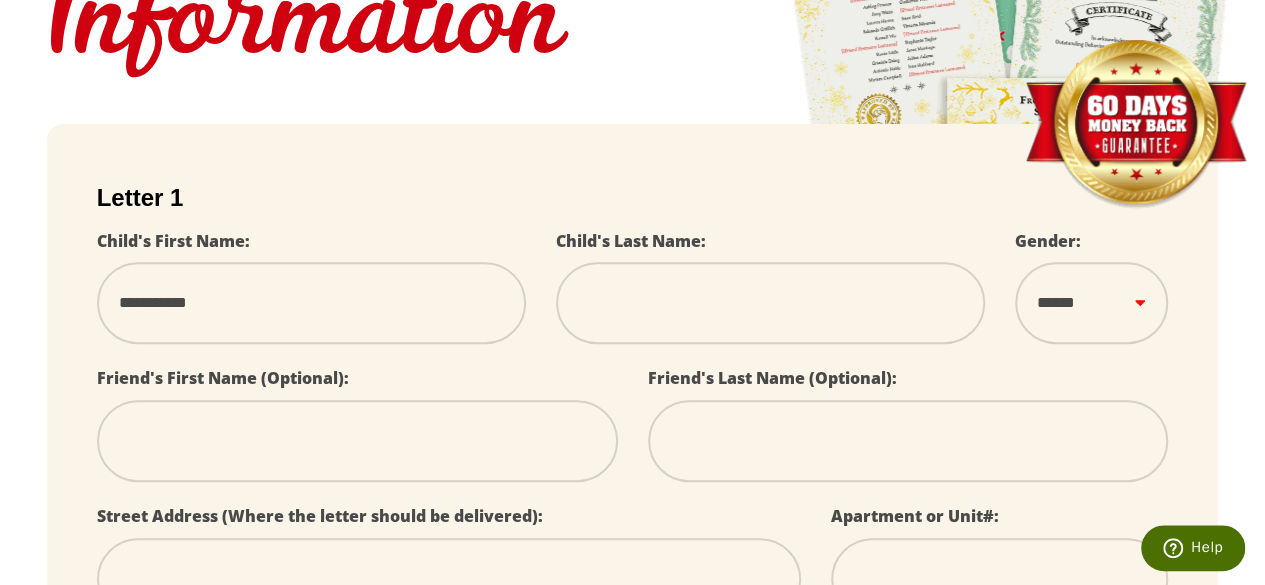 type on "**********" 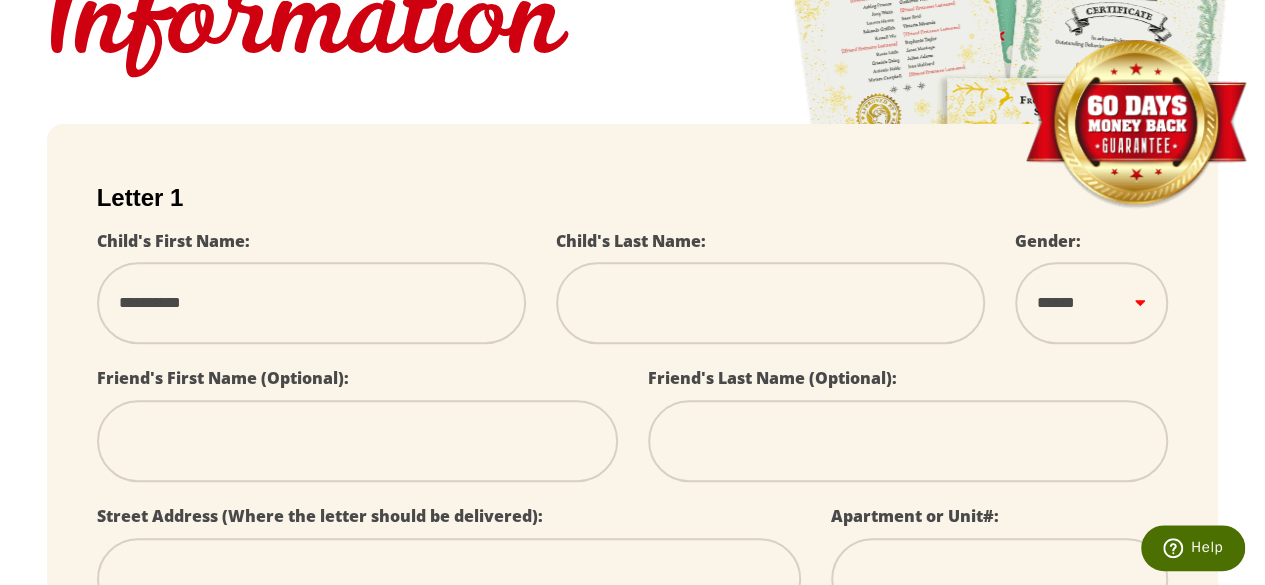 type on "*********" 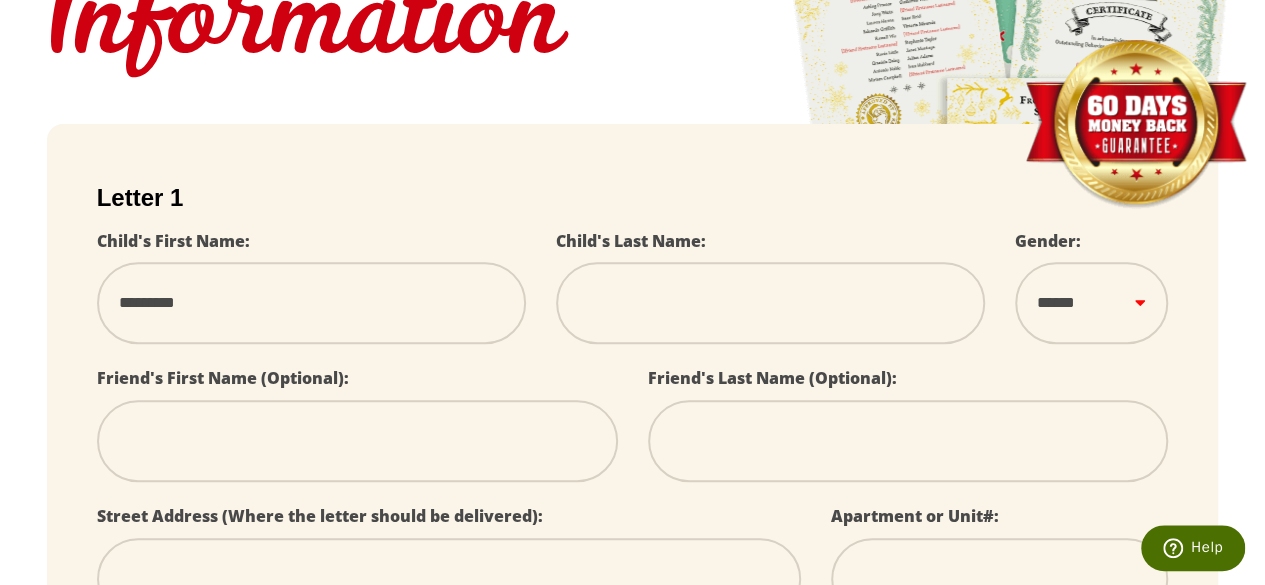 type on "********" 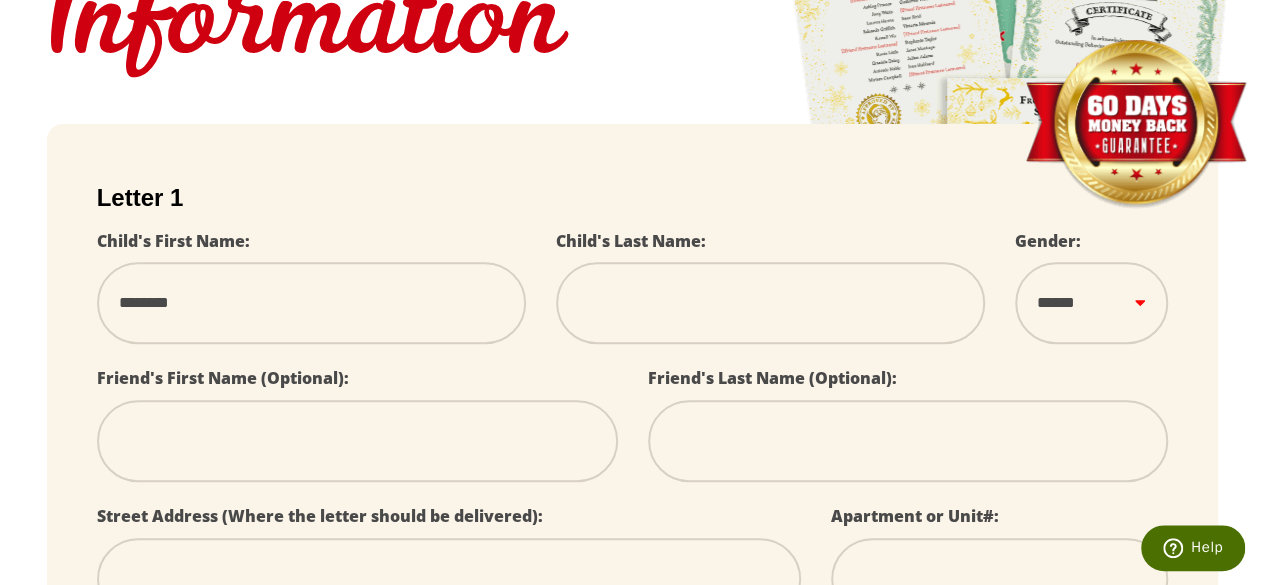type on "*********" 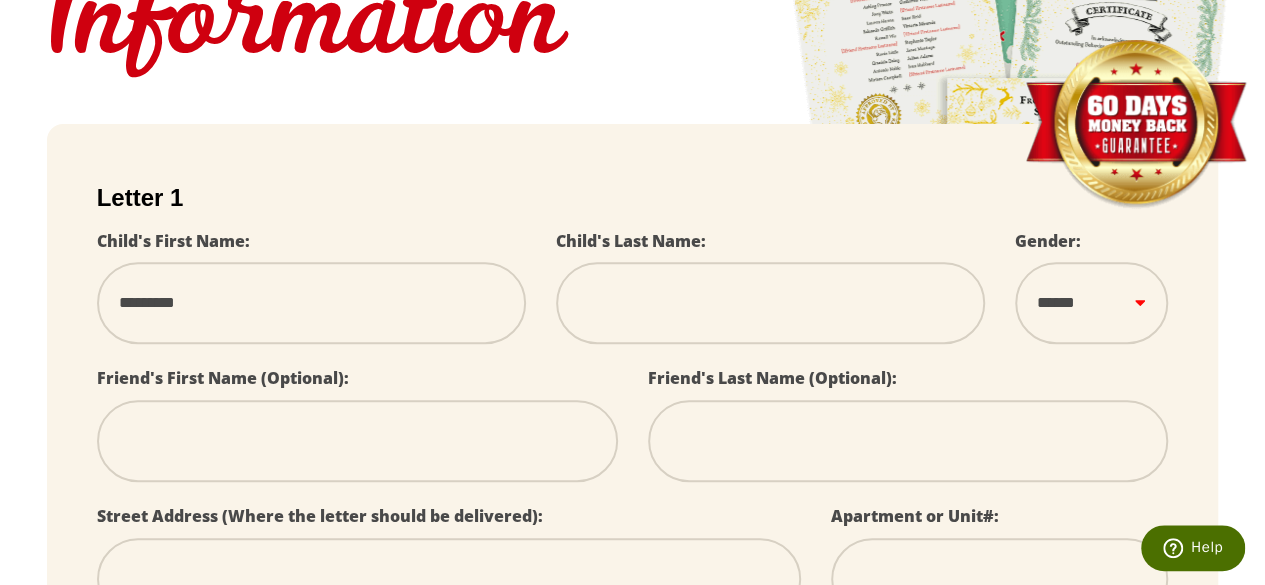 type on "**********" 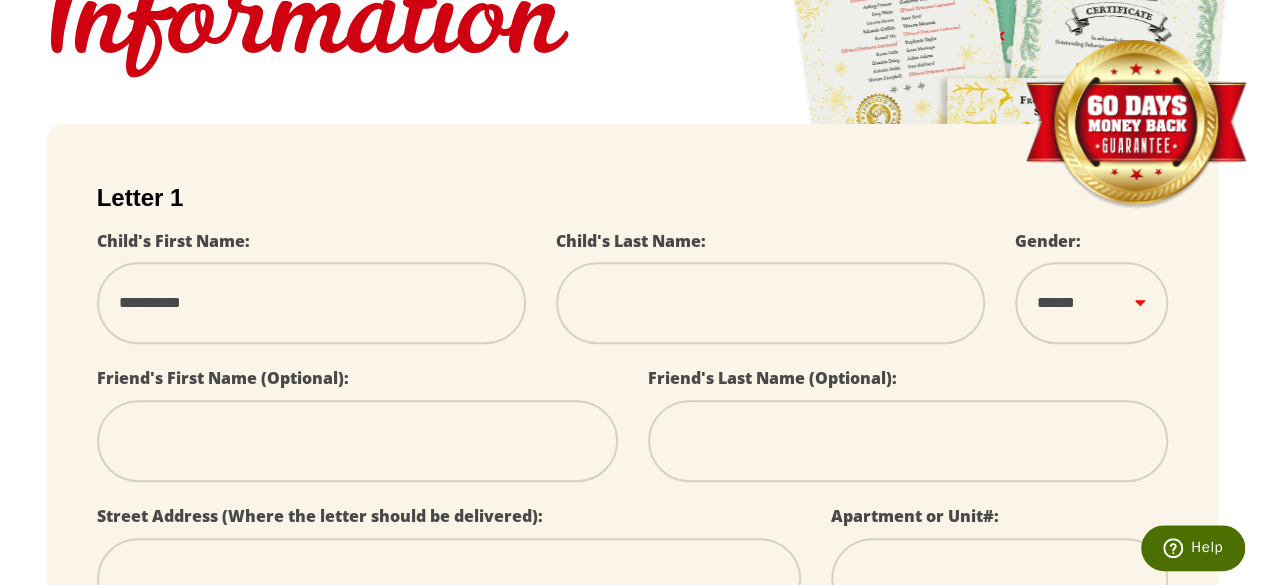 type on "**********" 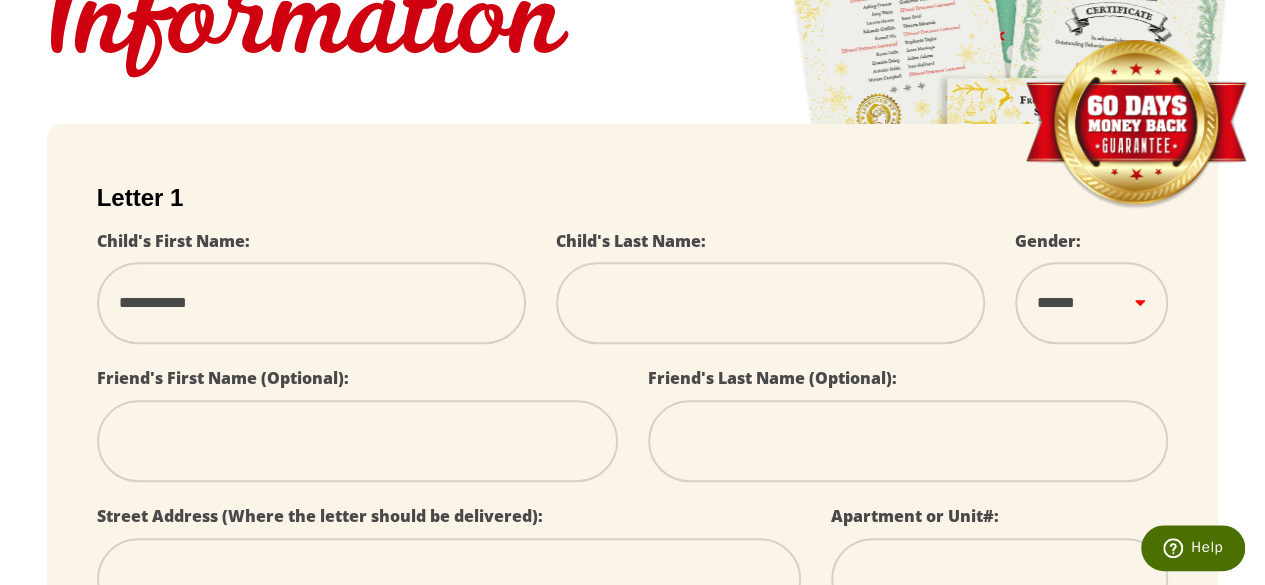 type on "**********" 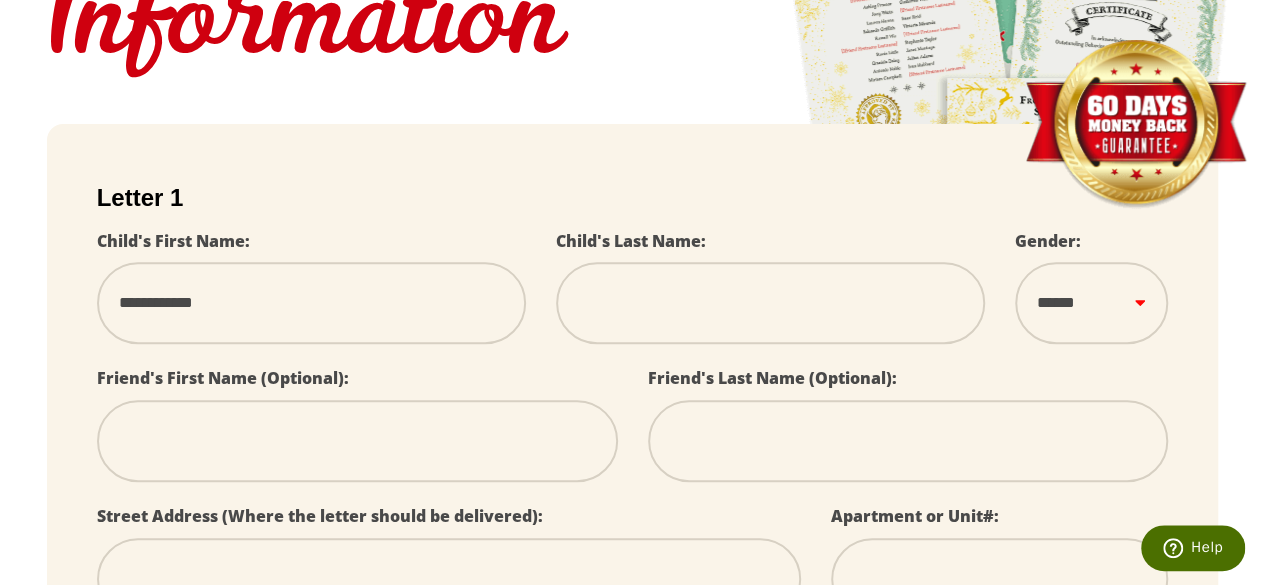 type on "**********" 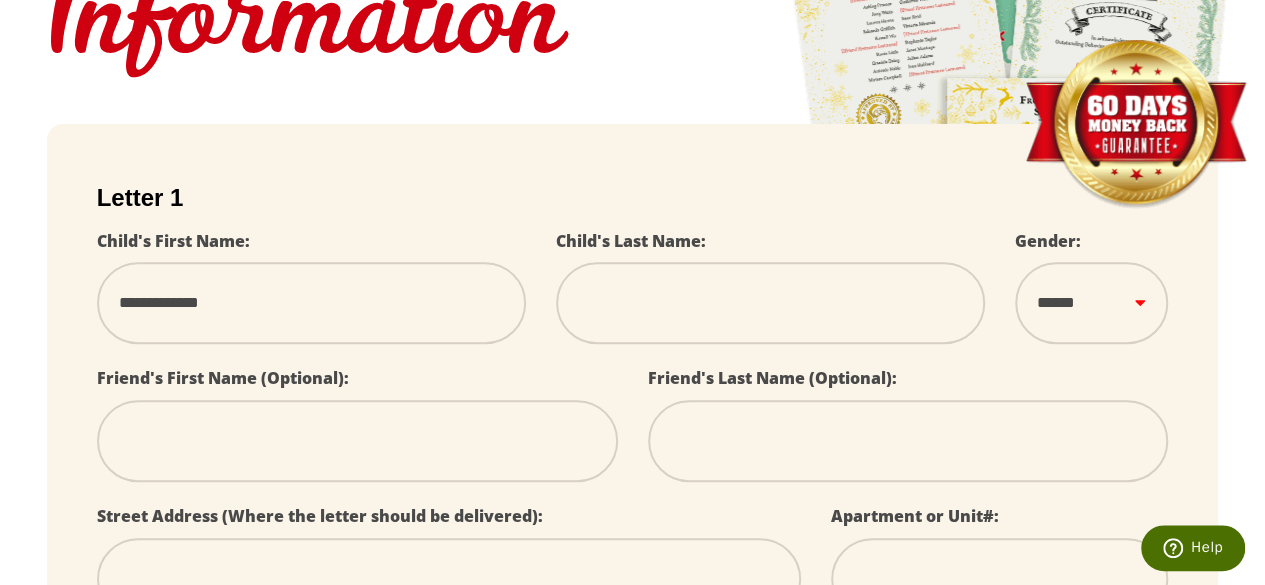 type on "**********" 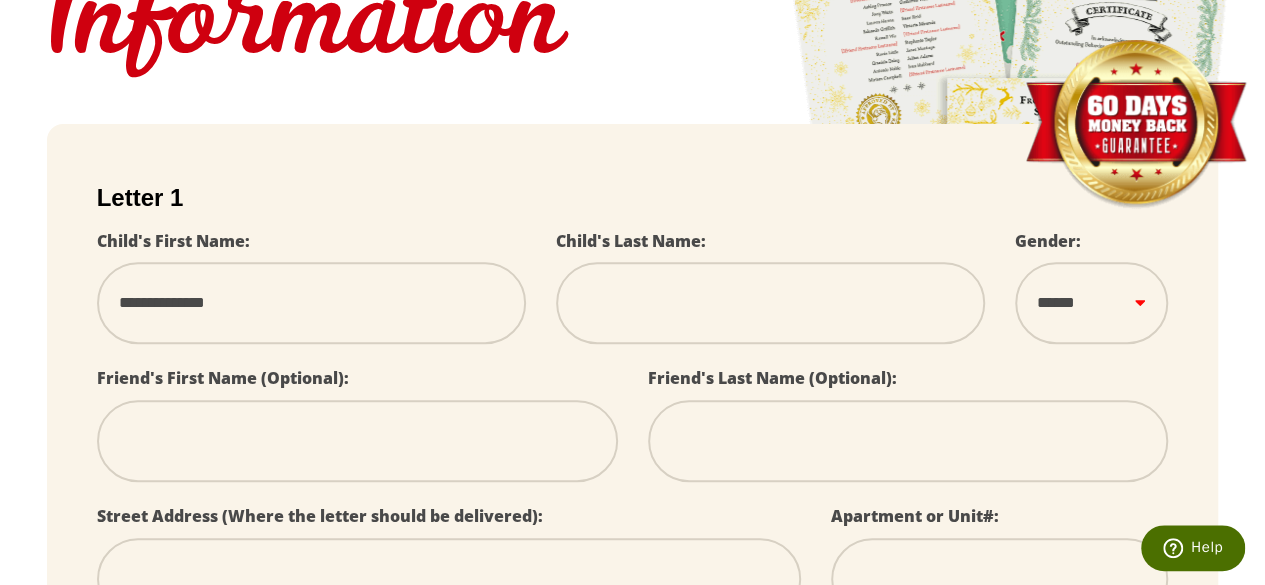 type on "**********" 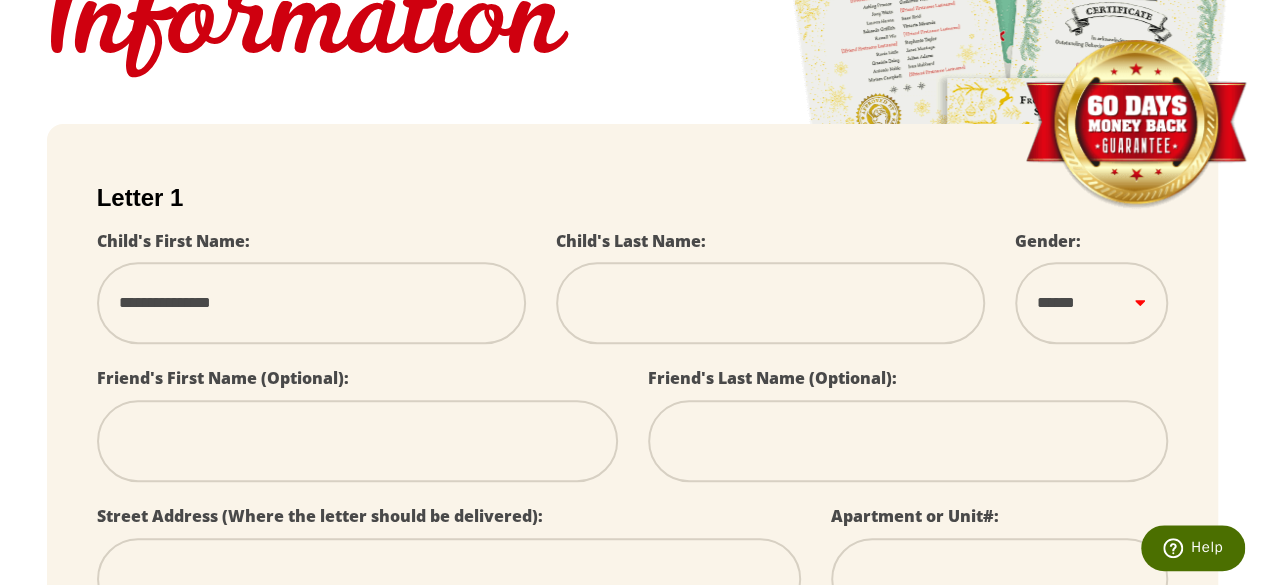 type on "**********" 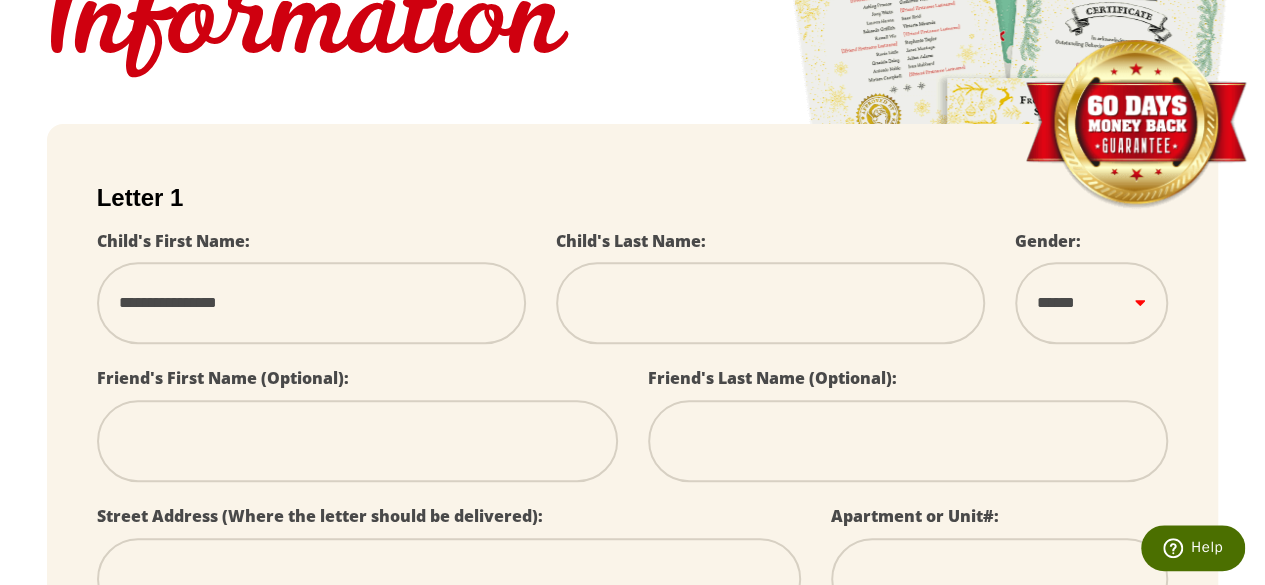 type on "**********" 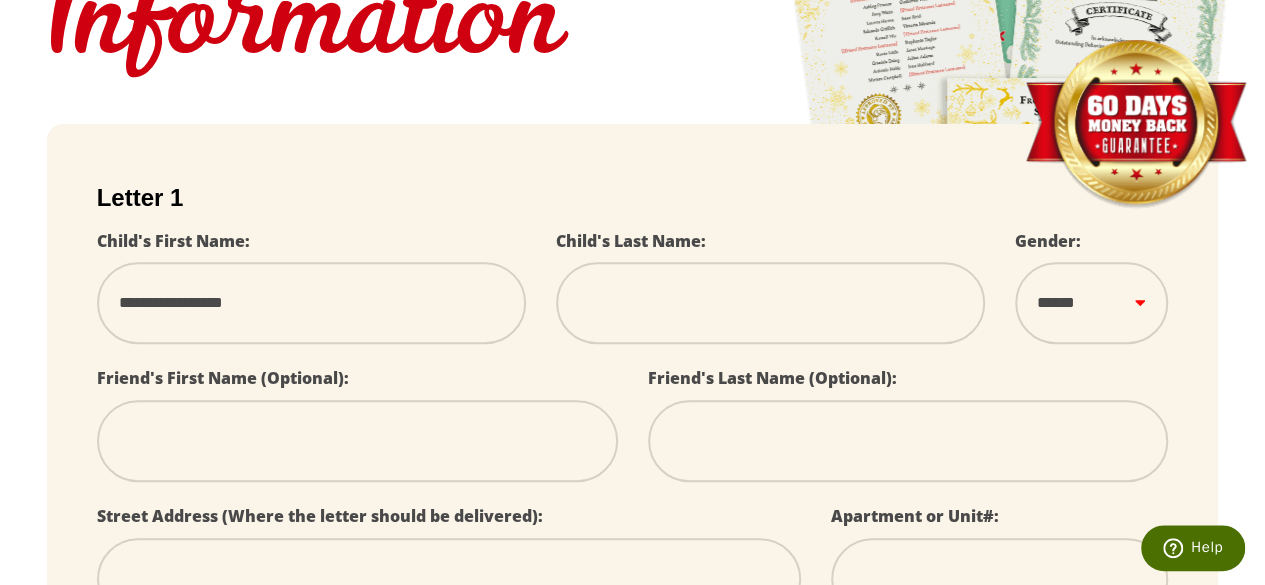 select 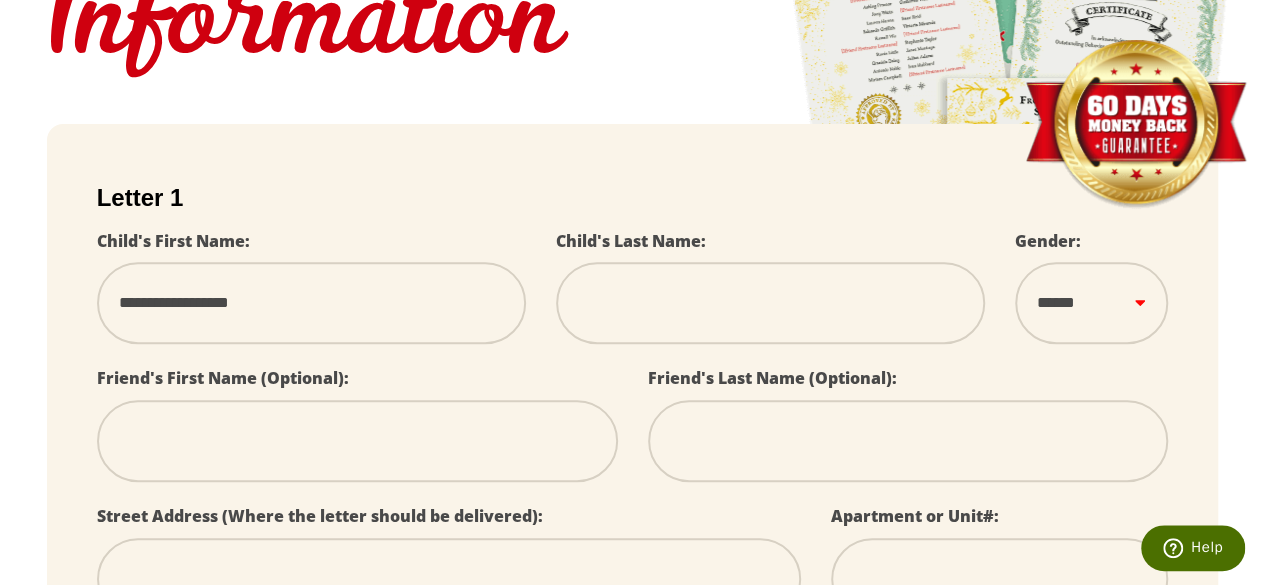 type on "**********" 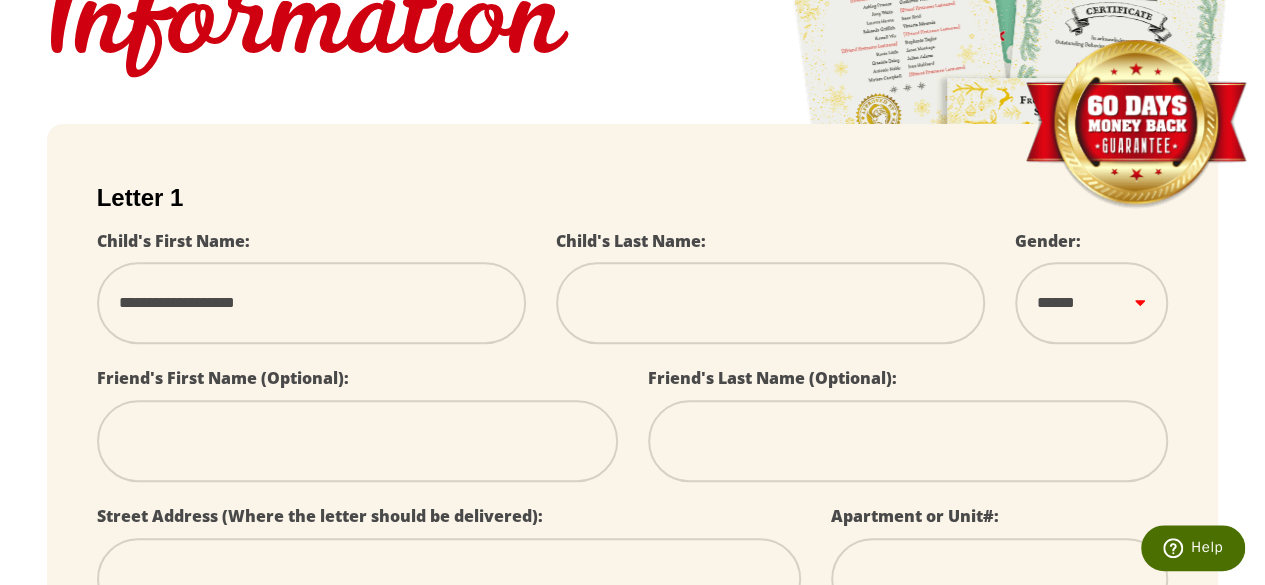 type on "**********" 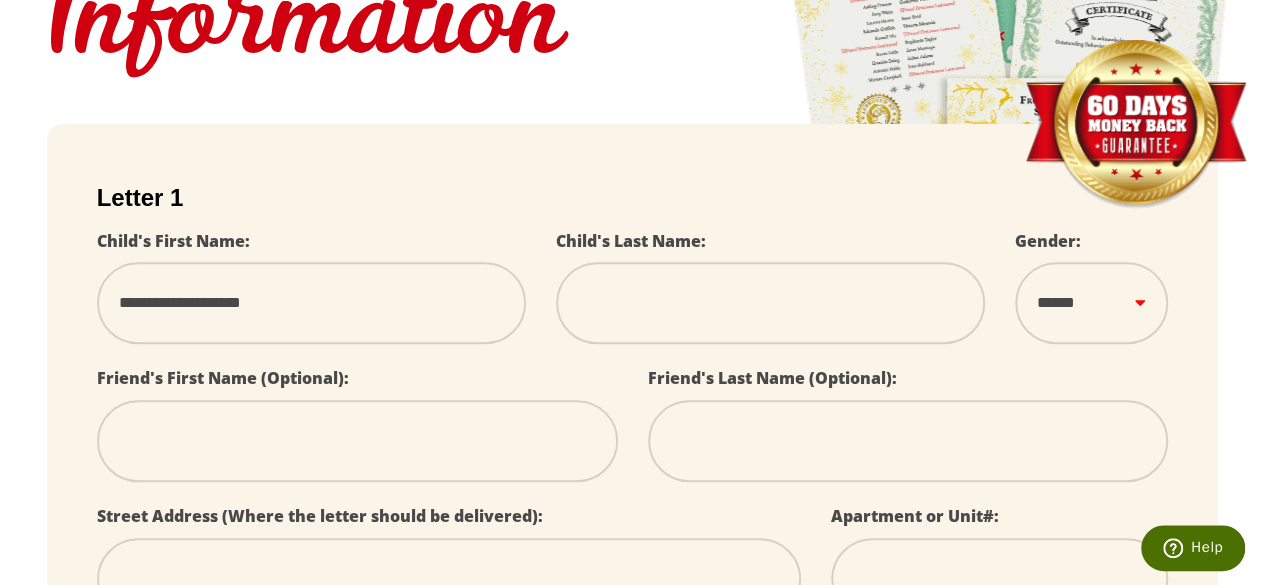 type on "**********" 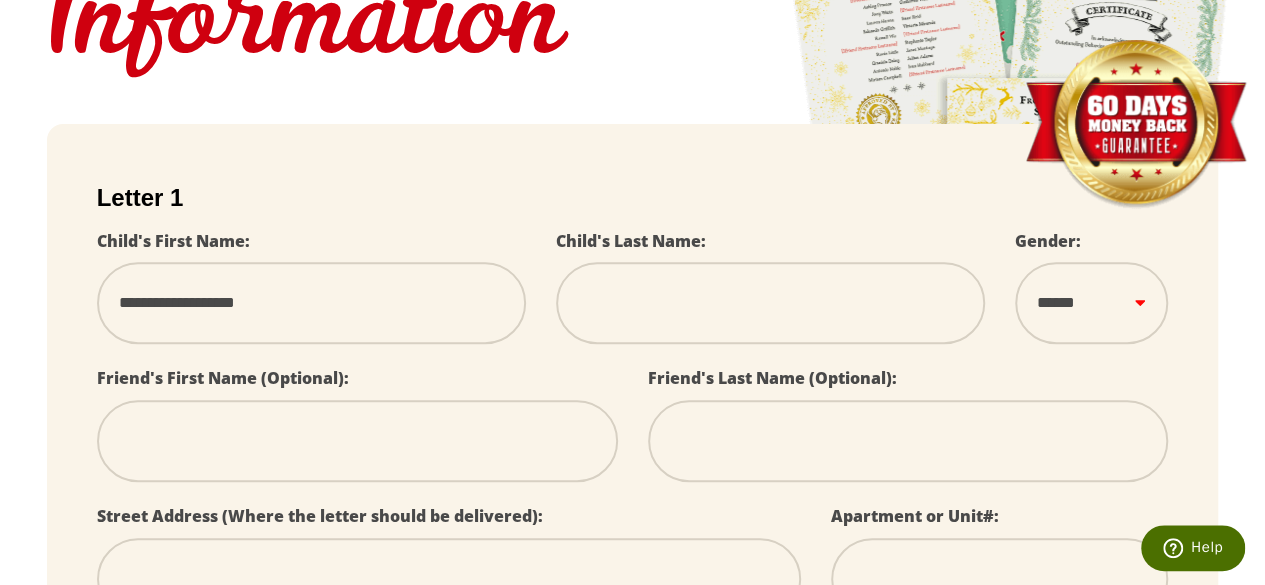 type on "**********" 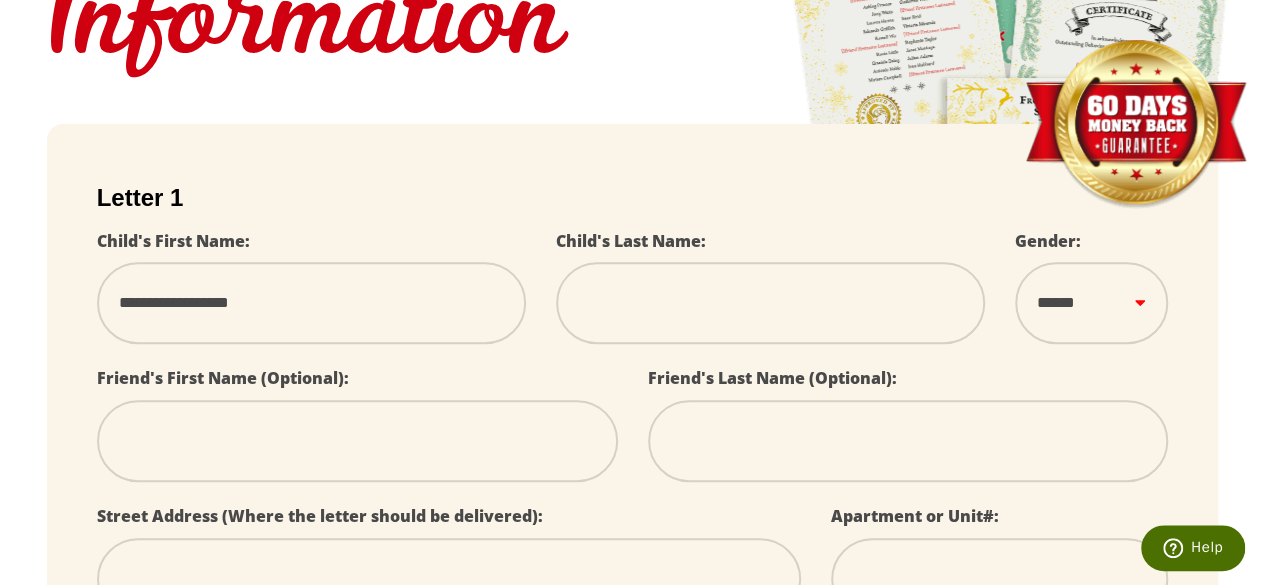 select 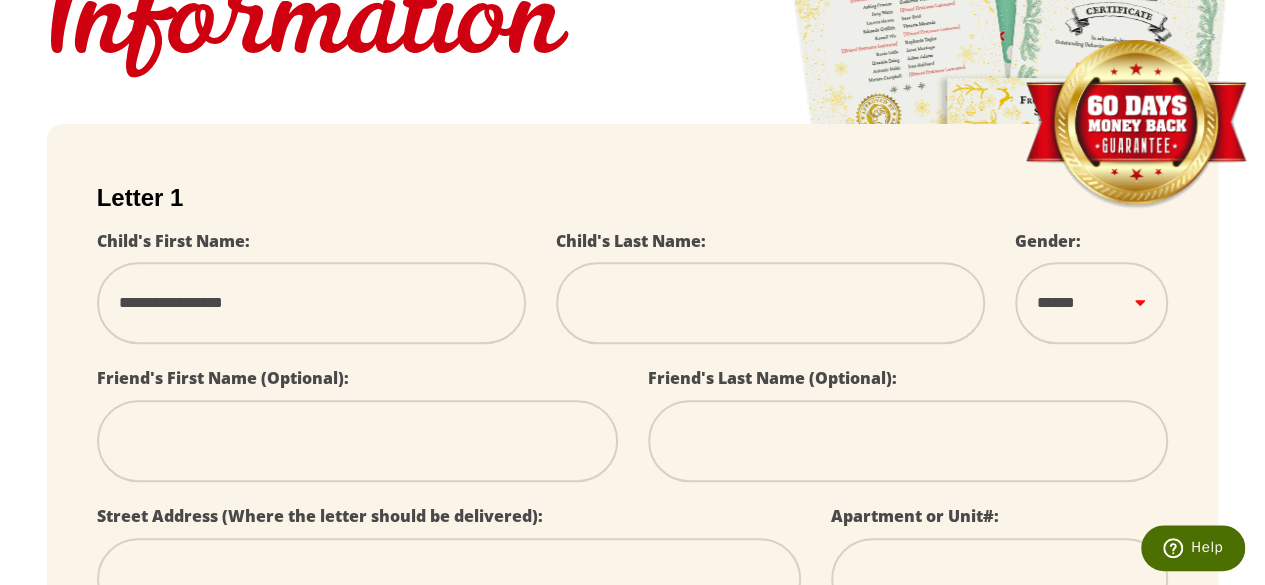 type on "**********" 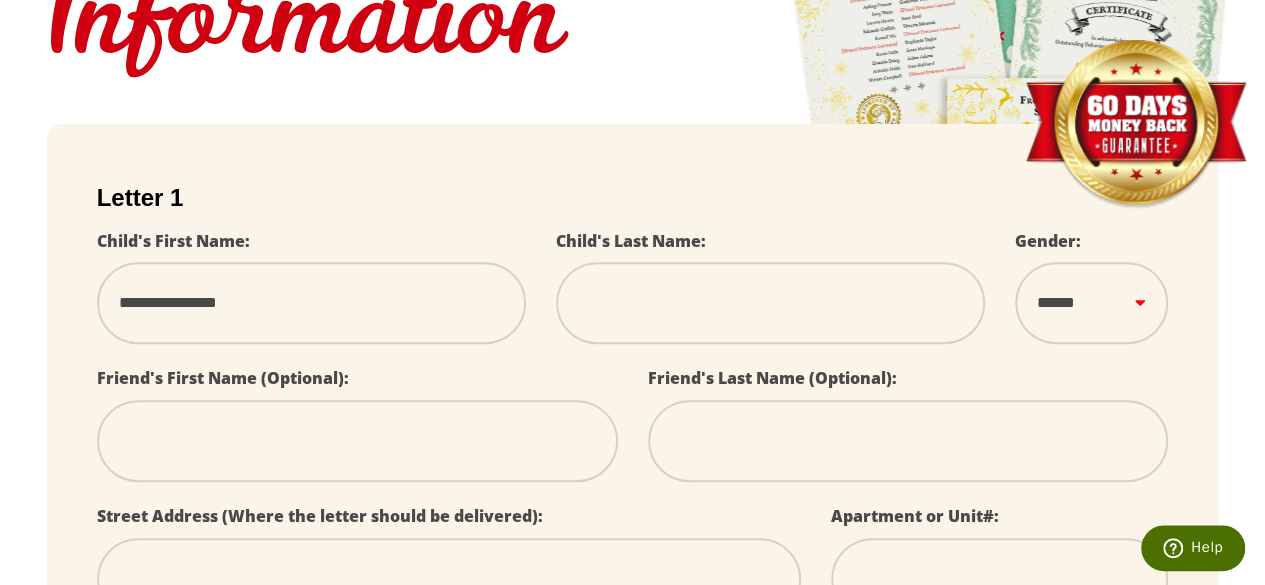 type on "**********" 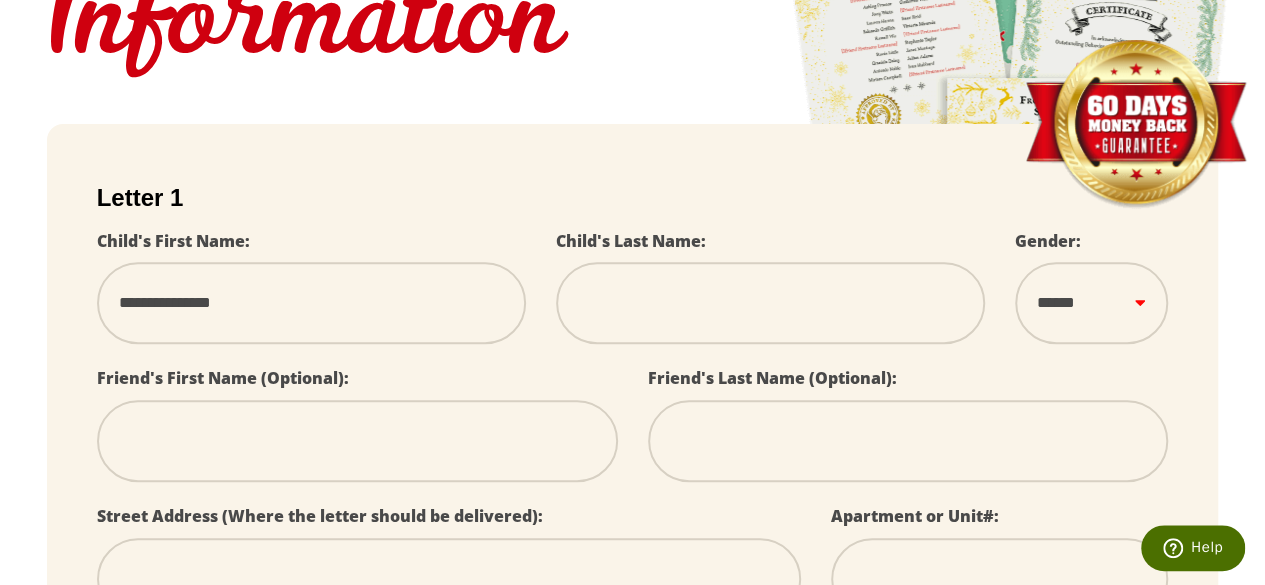 type on "**********" 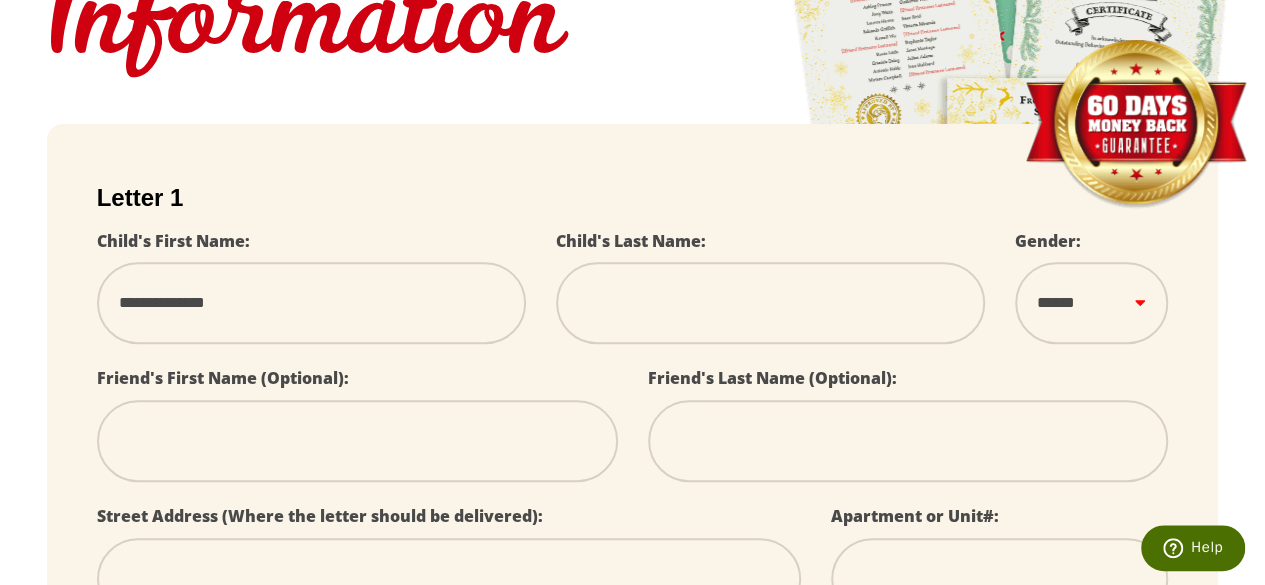 type on "**********" 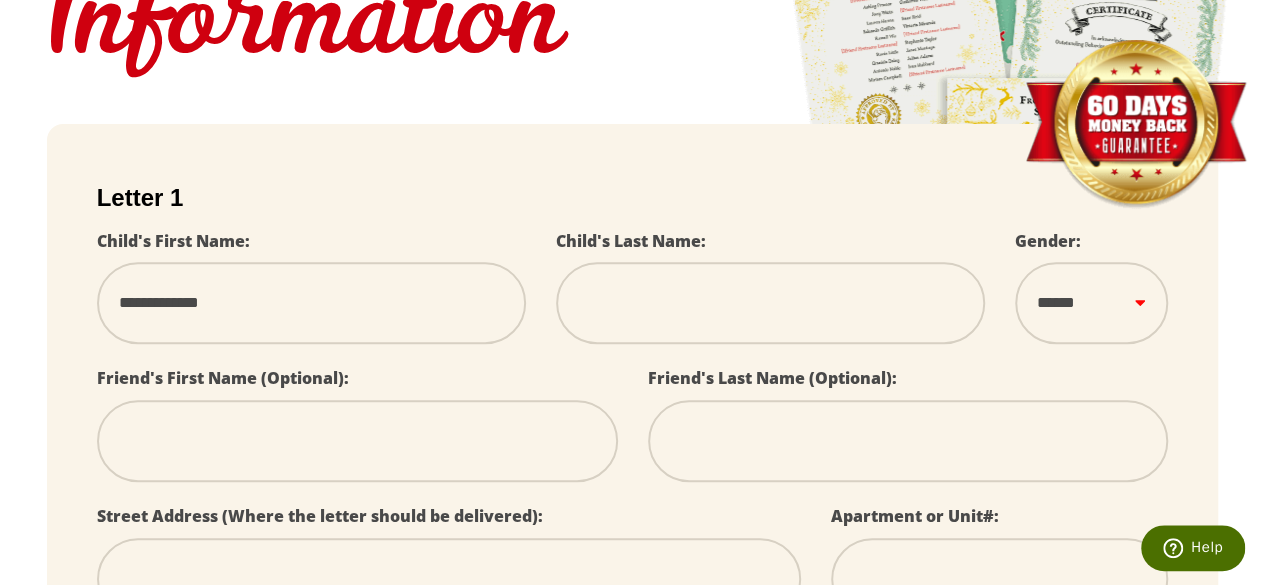 type on "**********" 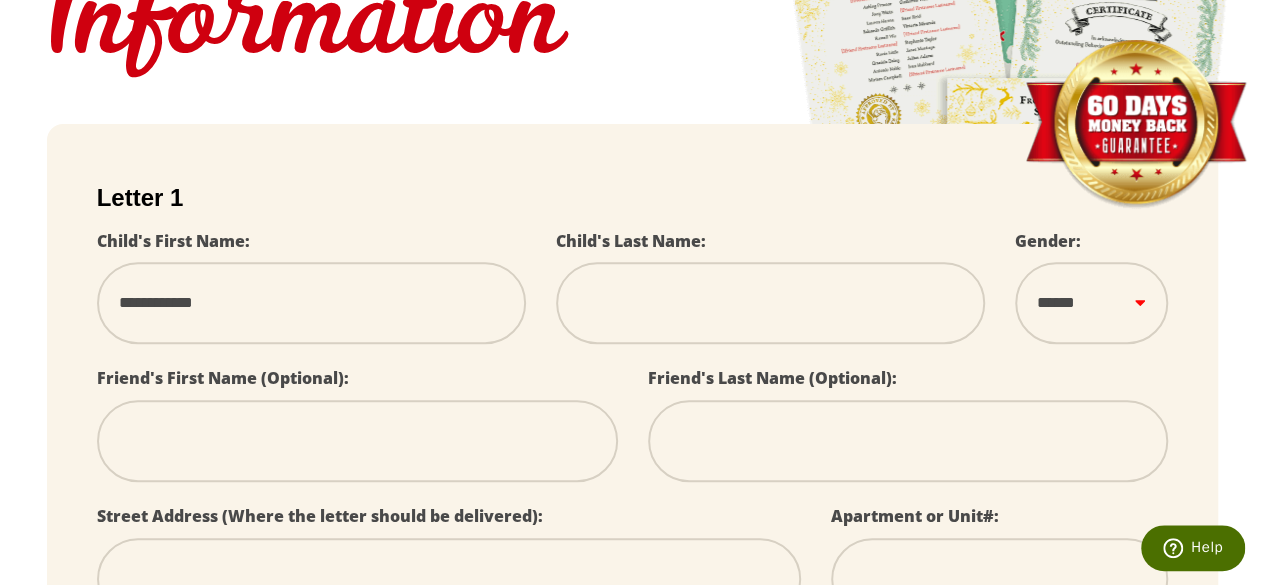 type on "**********" 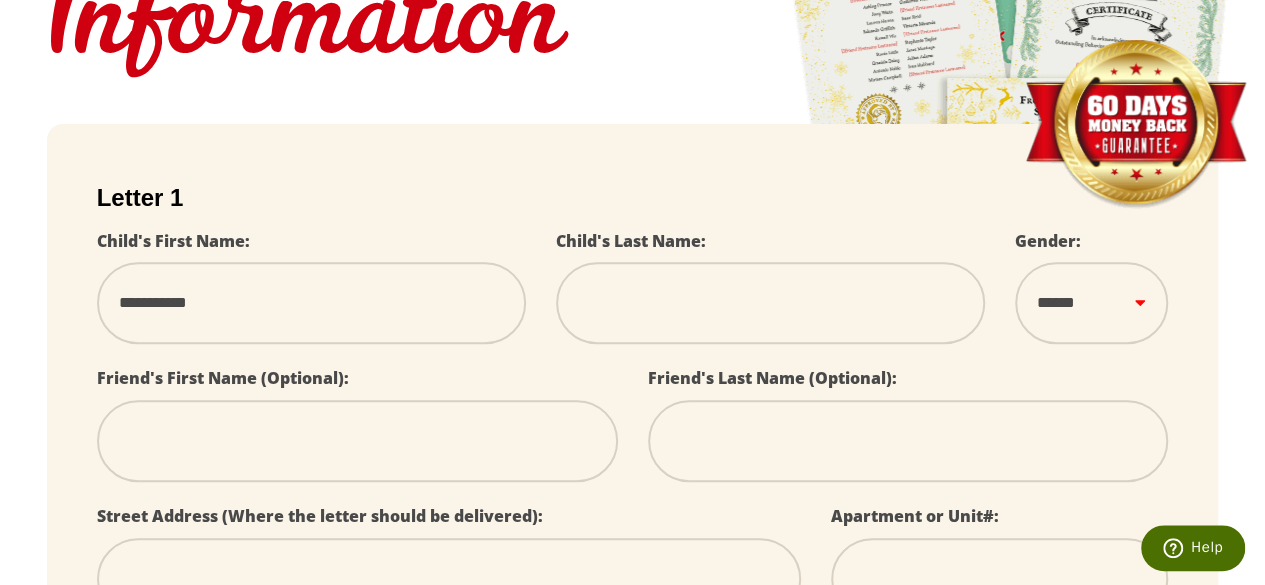 type on "**********" 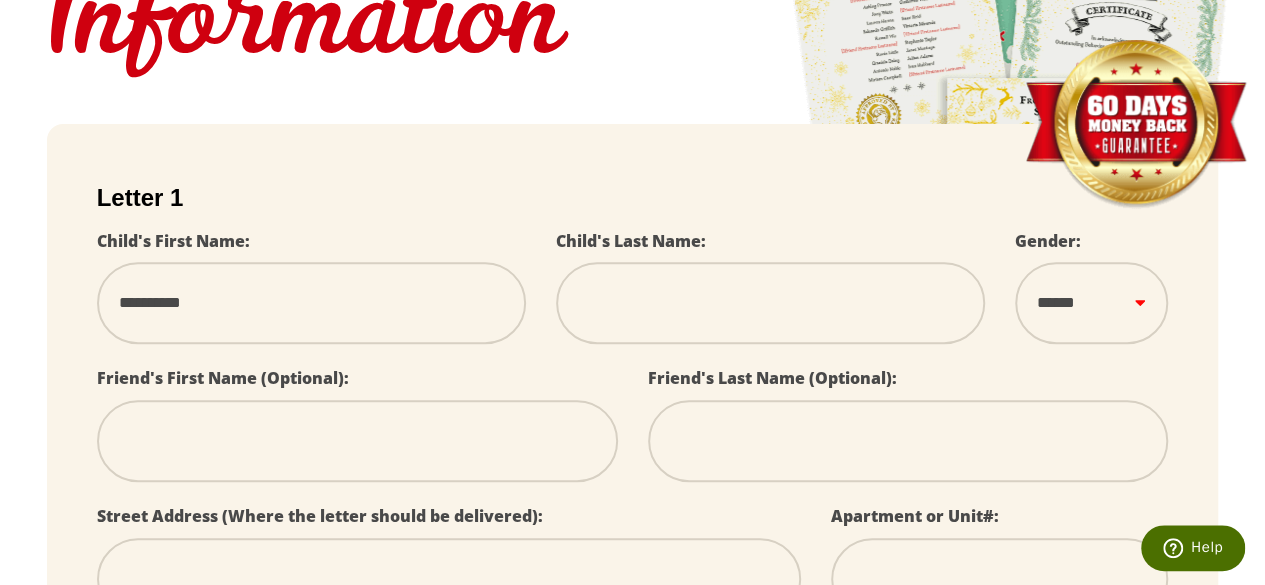 type on "*********" 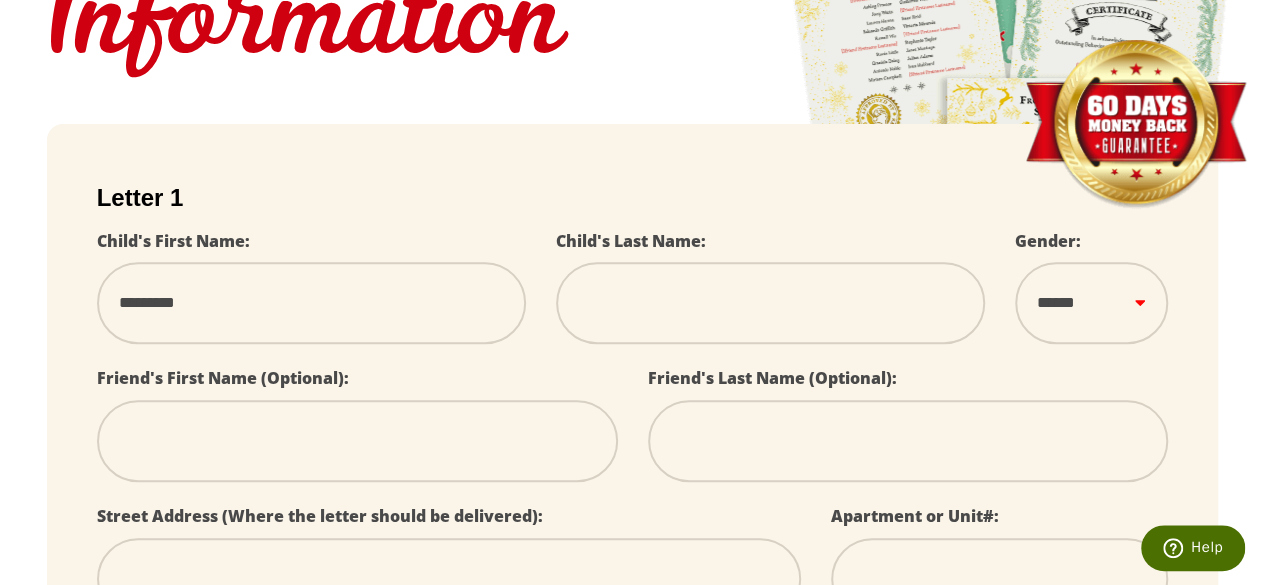 type on "********" 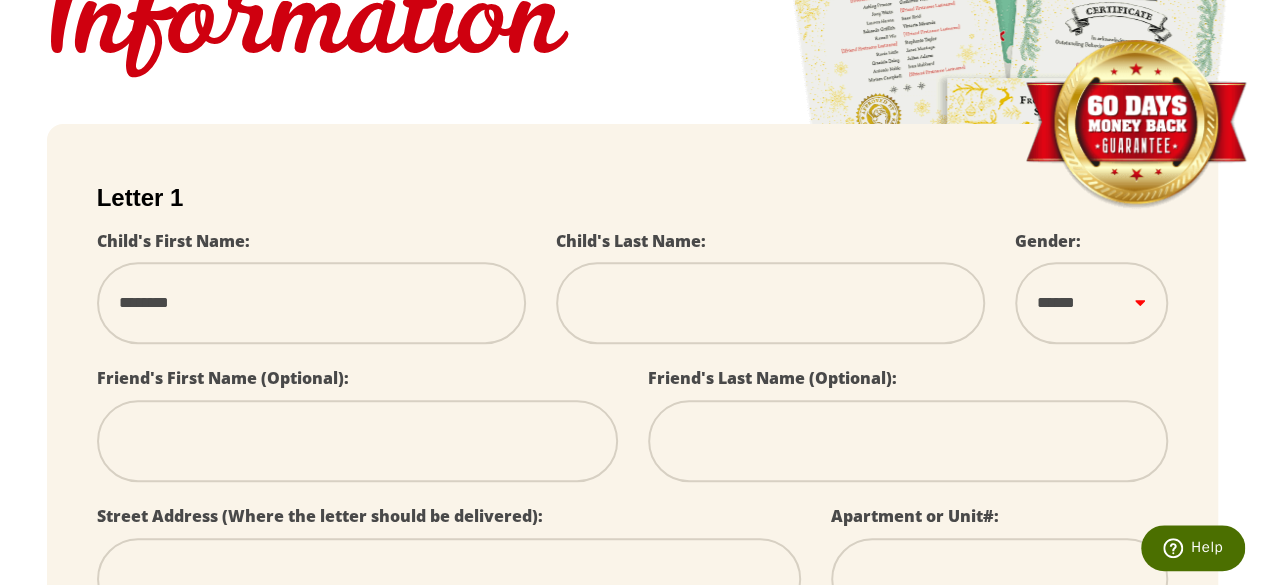 type on "*******" 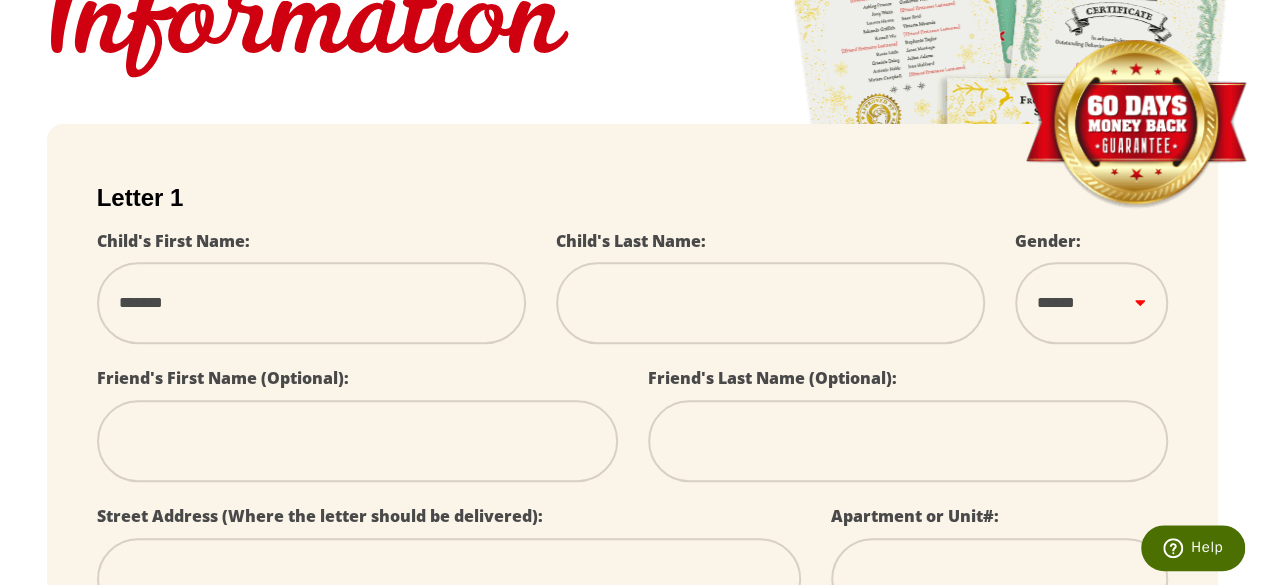 type on "*****" 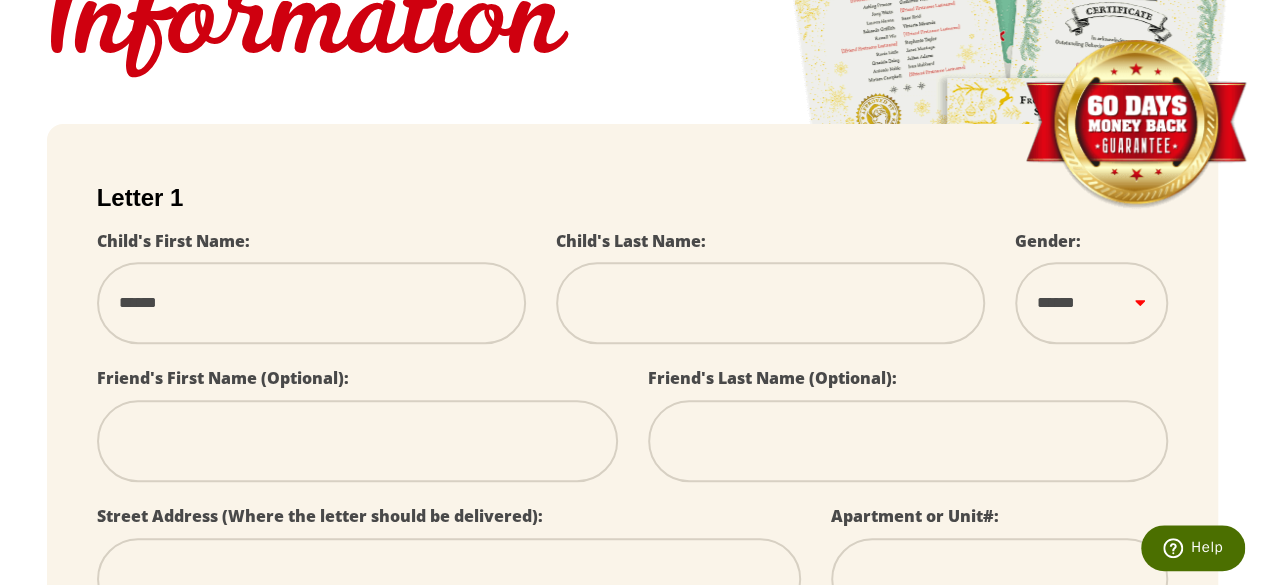 type on "*******" 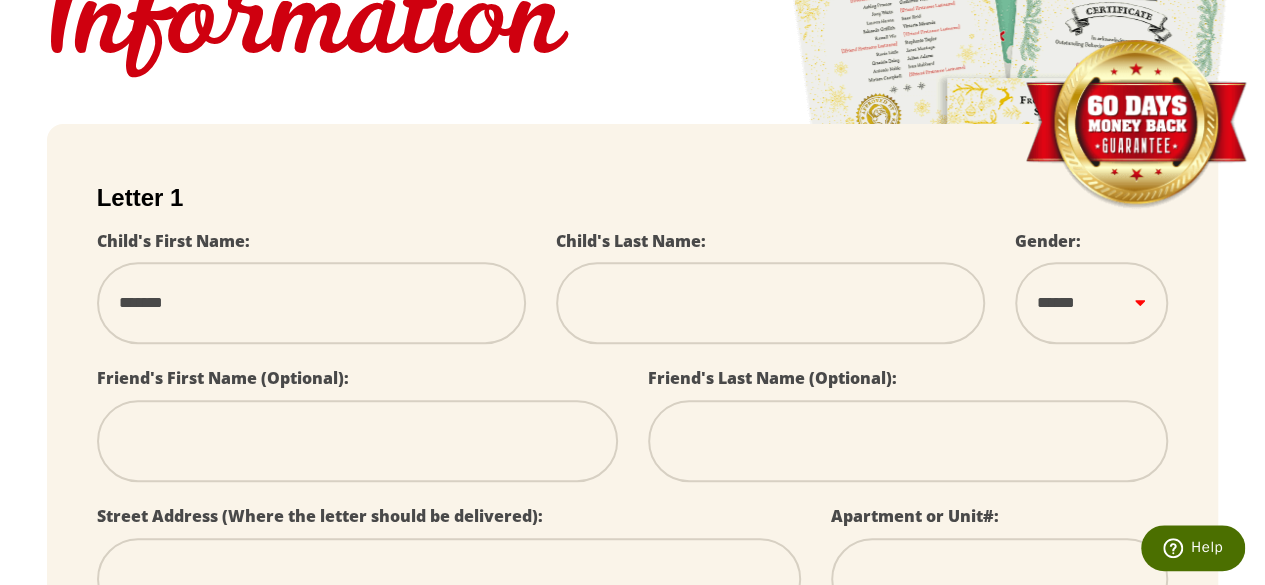 type on "*******" 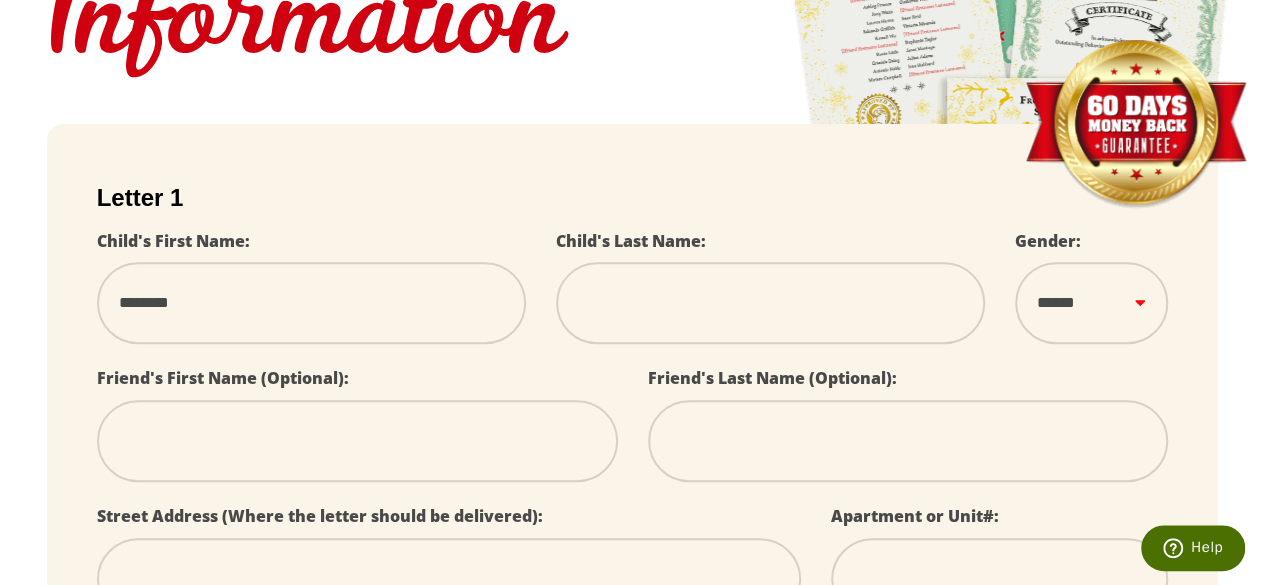 type on "*********" 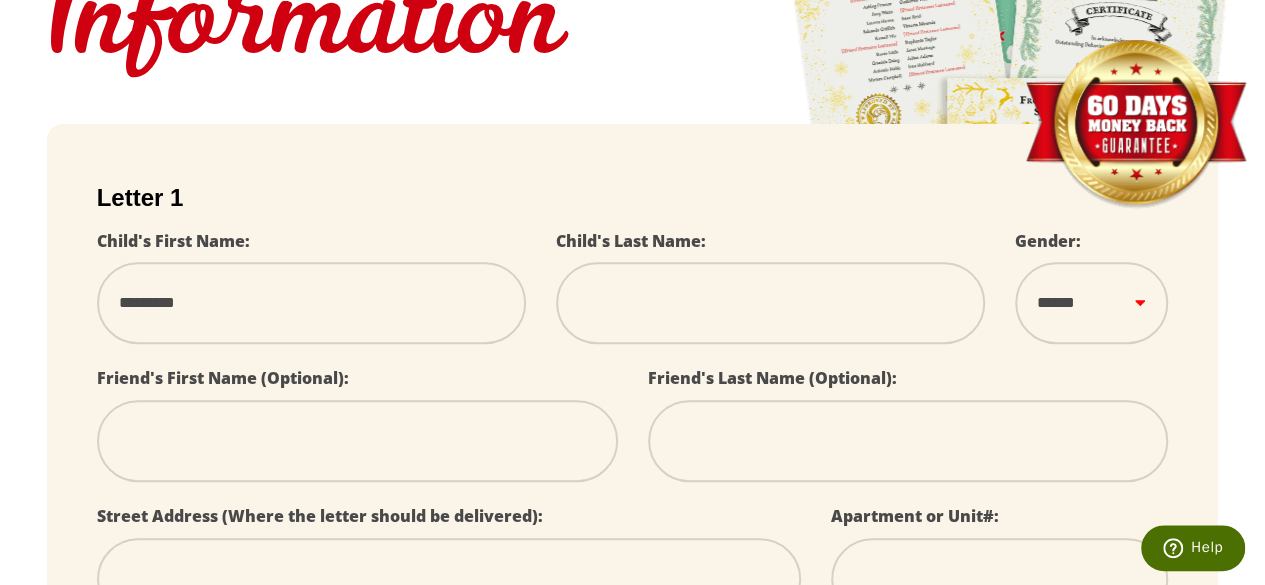type on "**********" 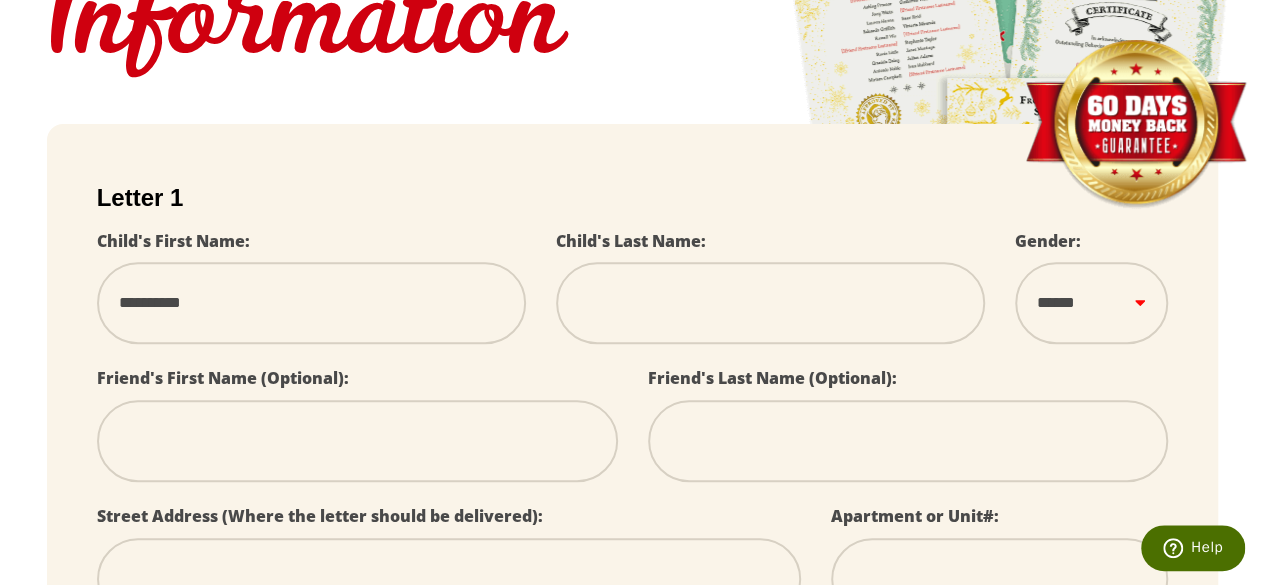 type on "**********" 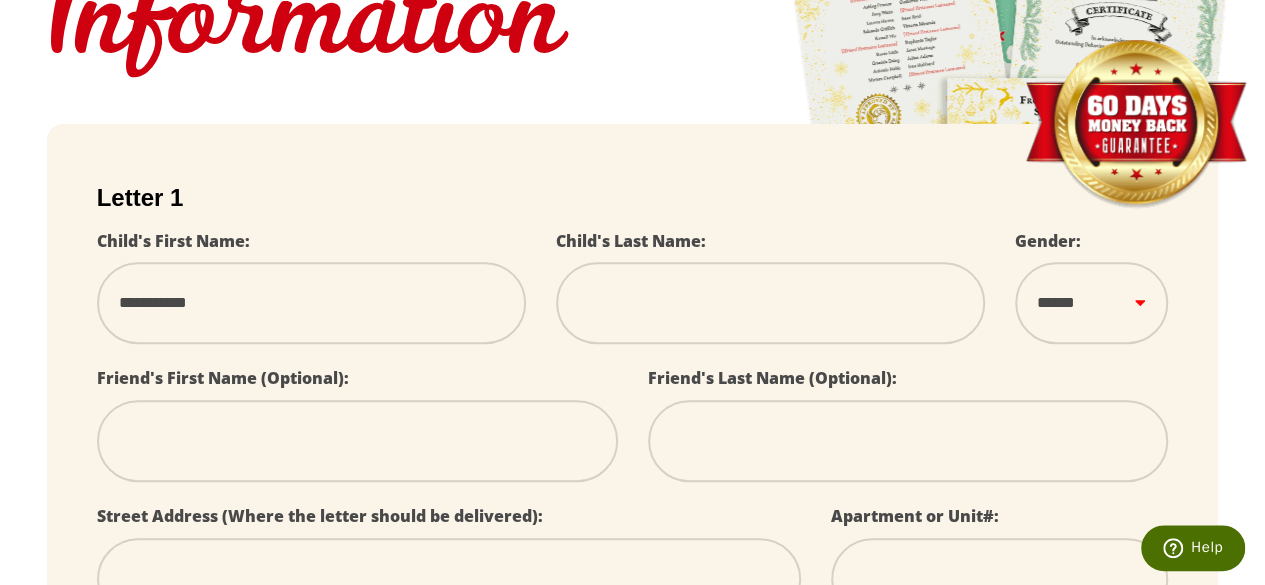type on "**********" 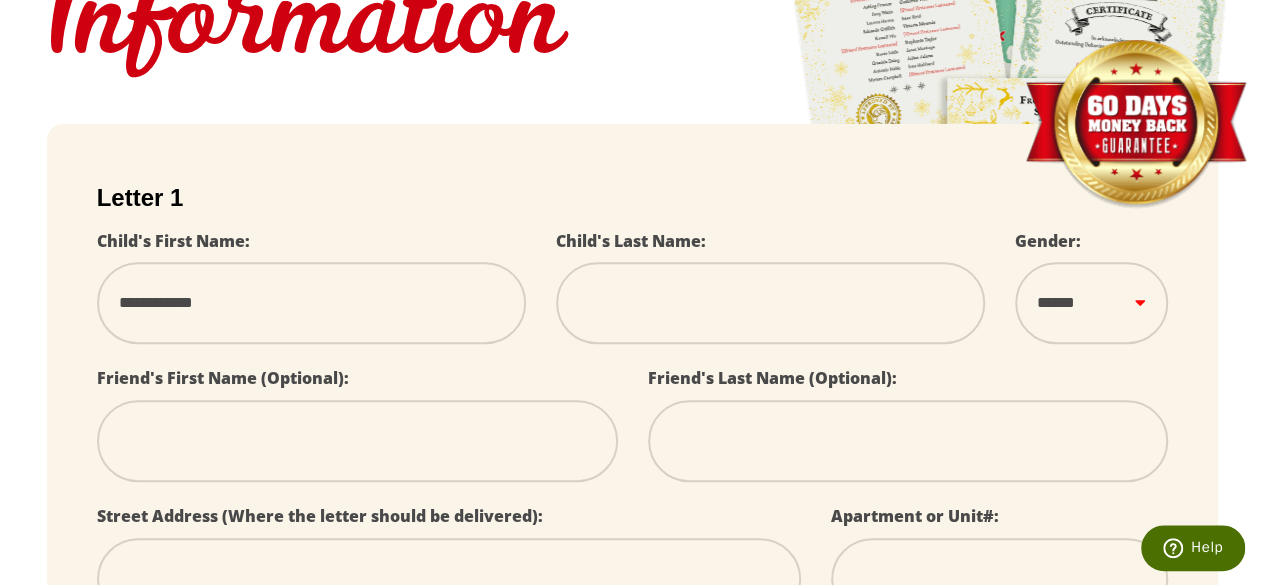 select 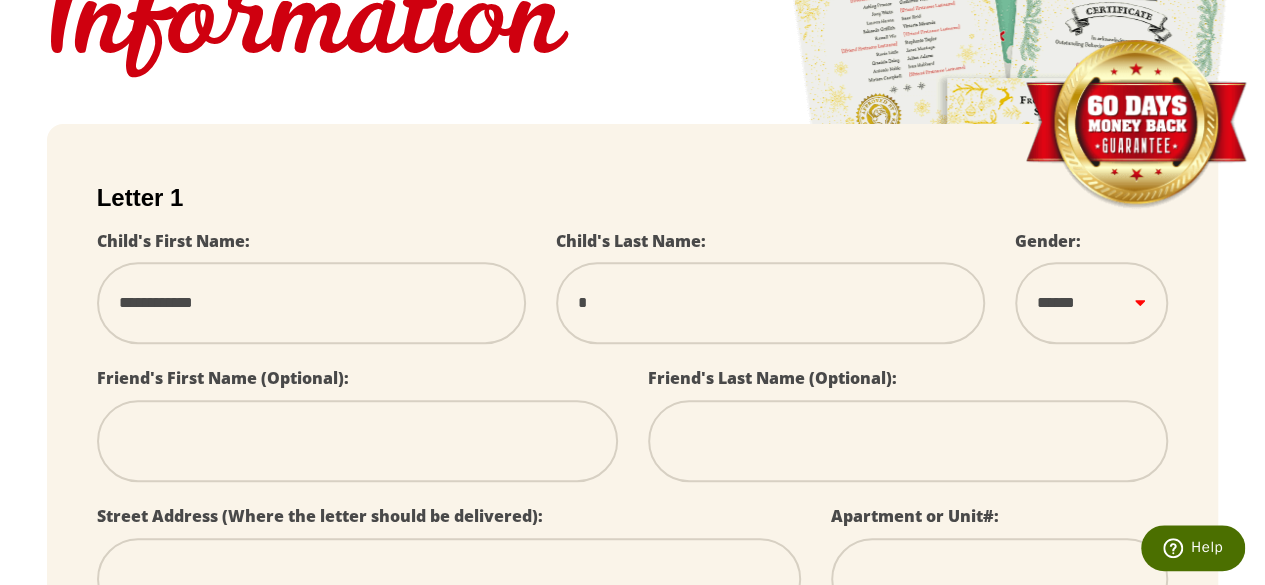 type on "**" 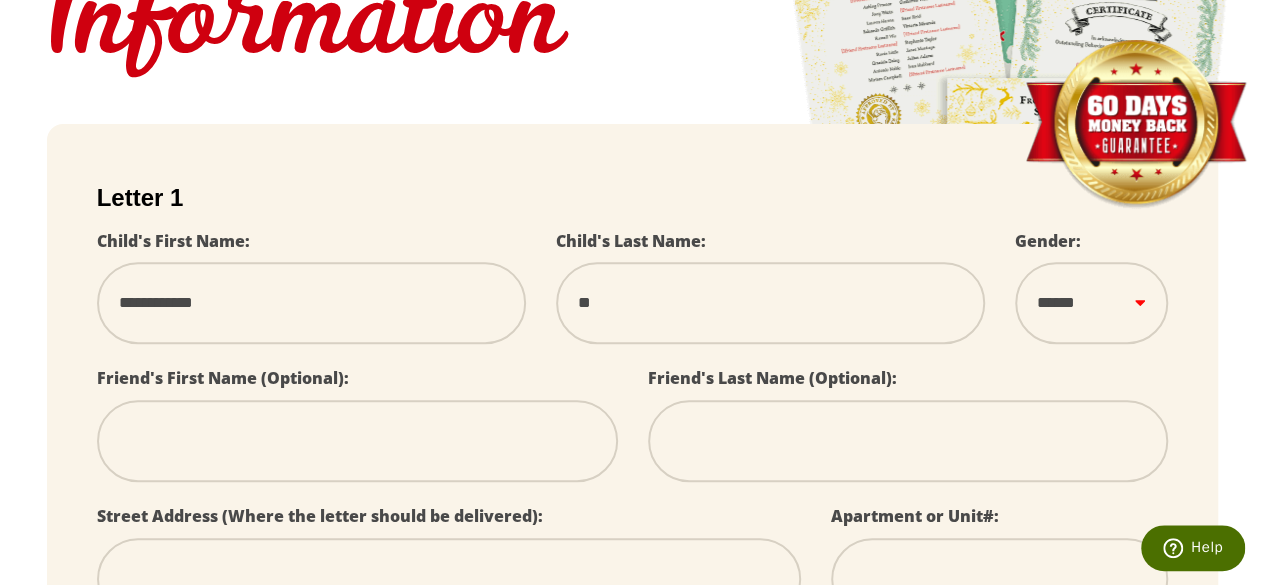 type on "***" 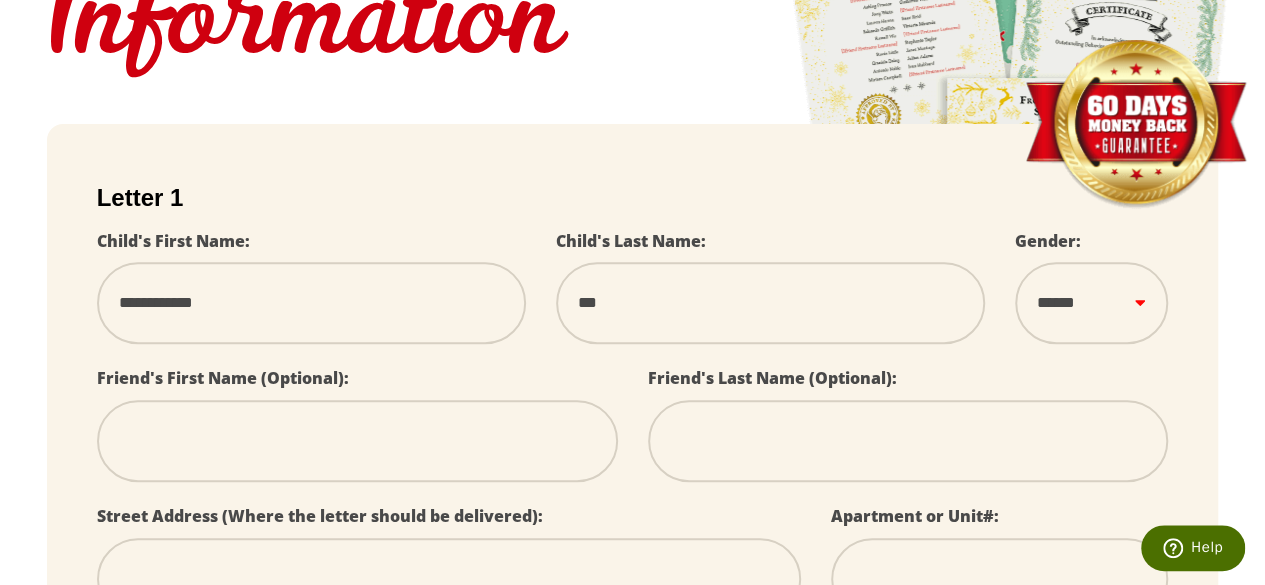type on "****" 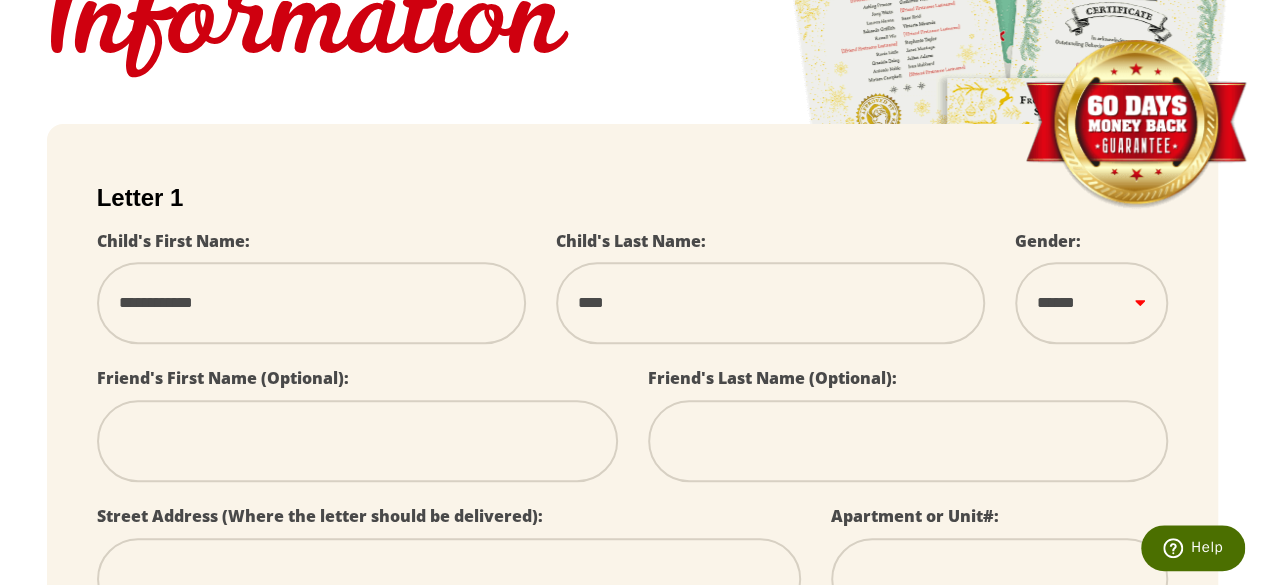 type on "***" 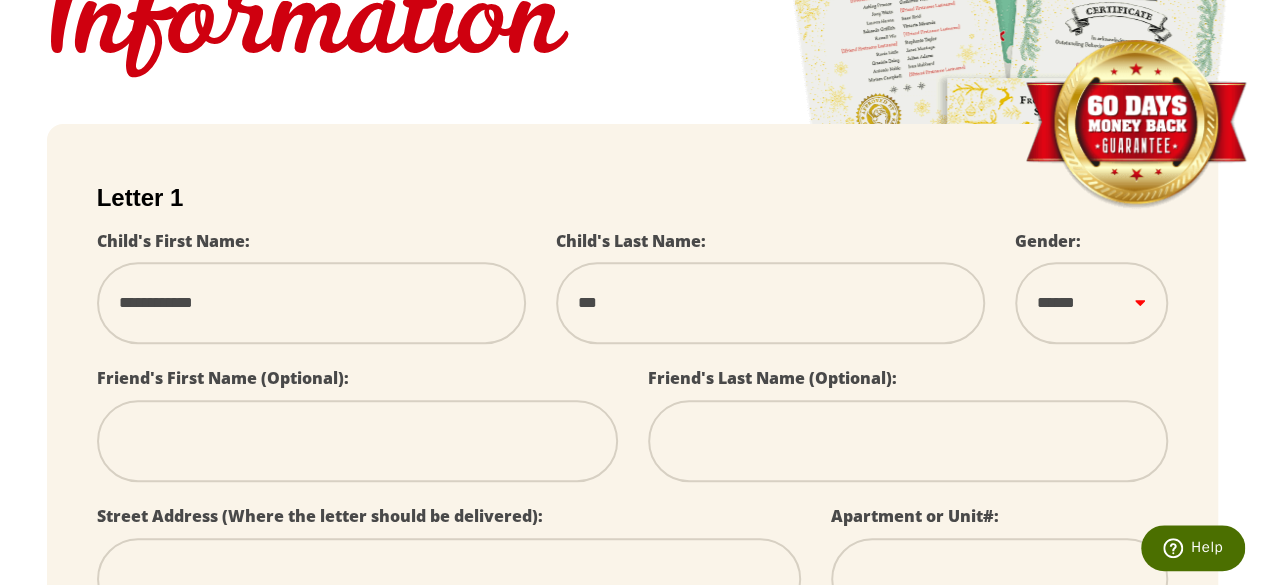 type on "**" 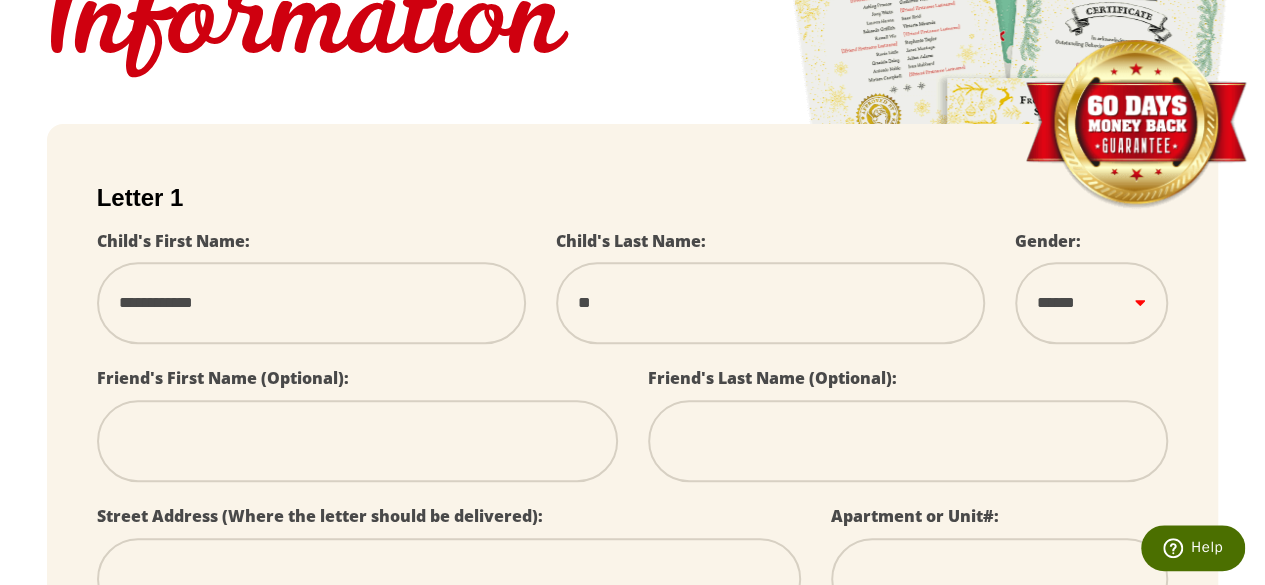 type on "*" 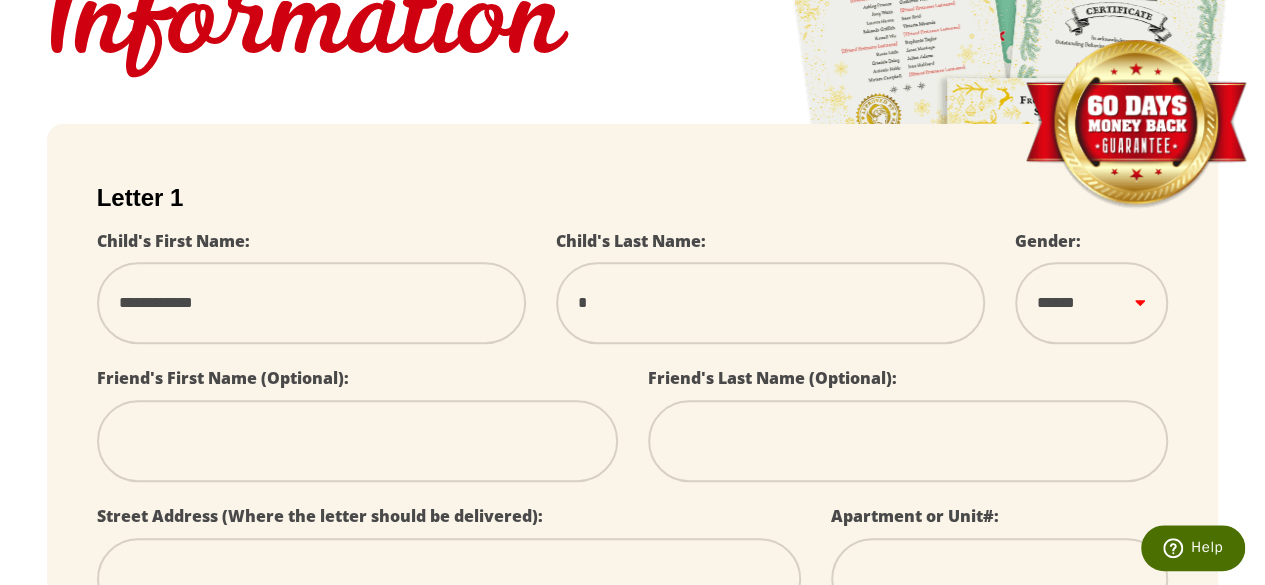 type 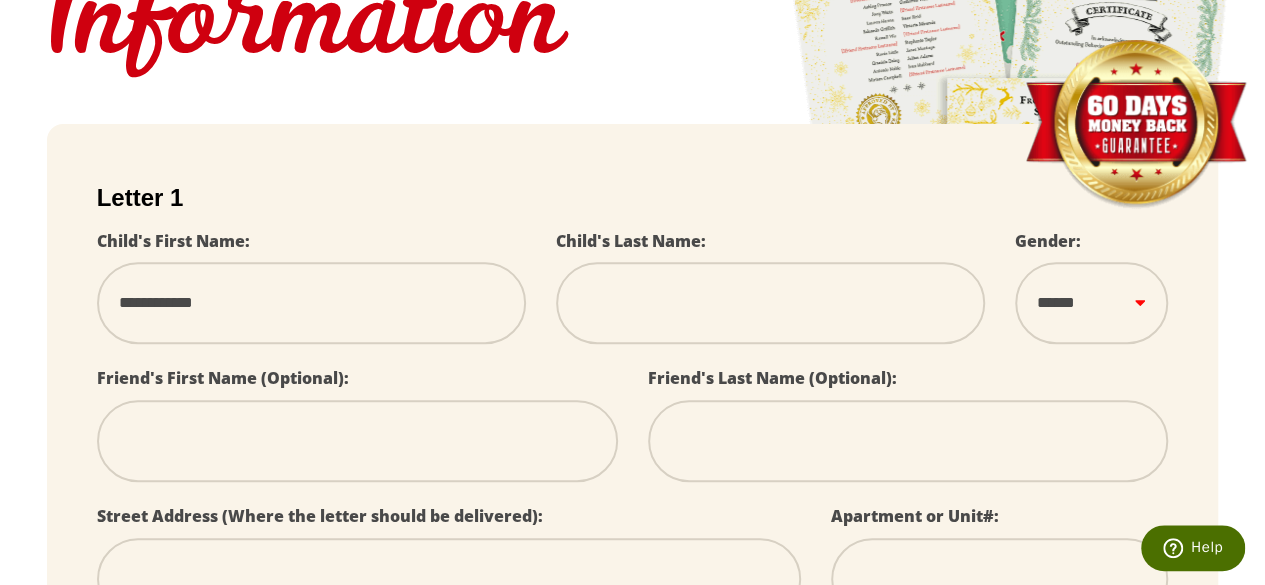 type on "*" 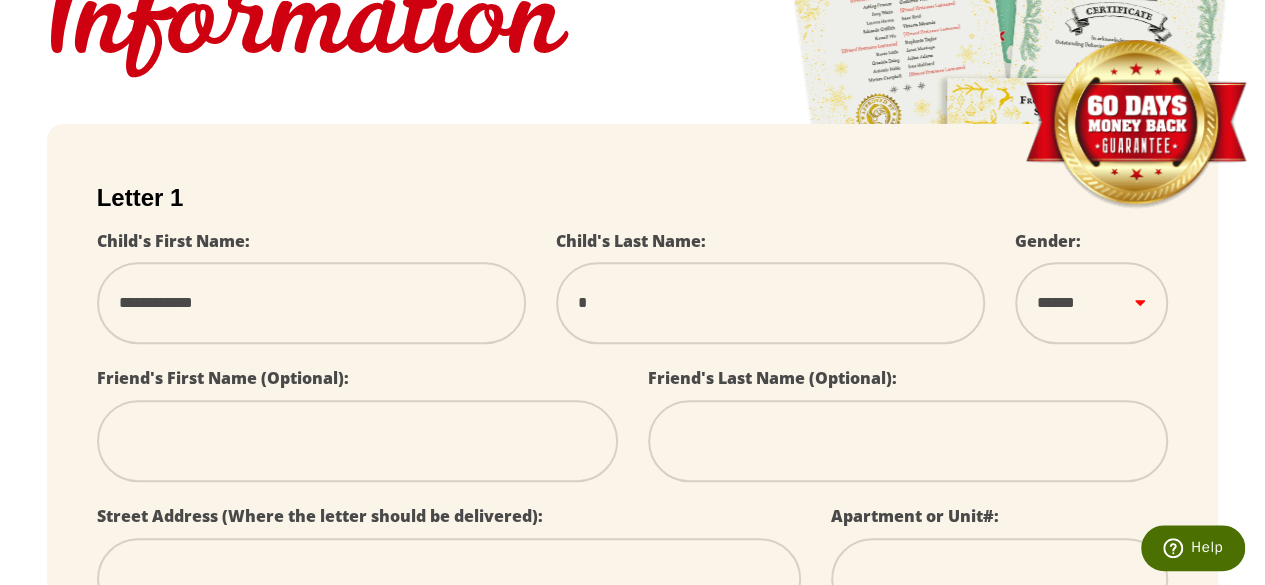 type 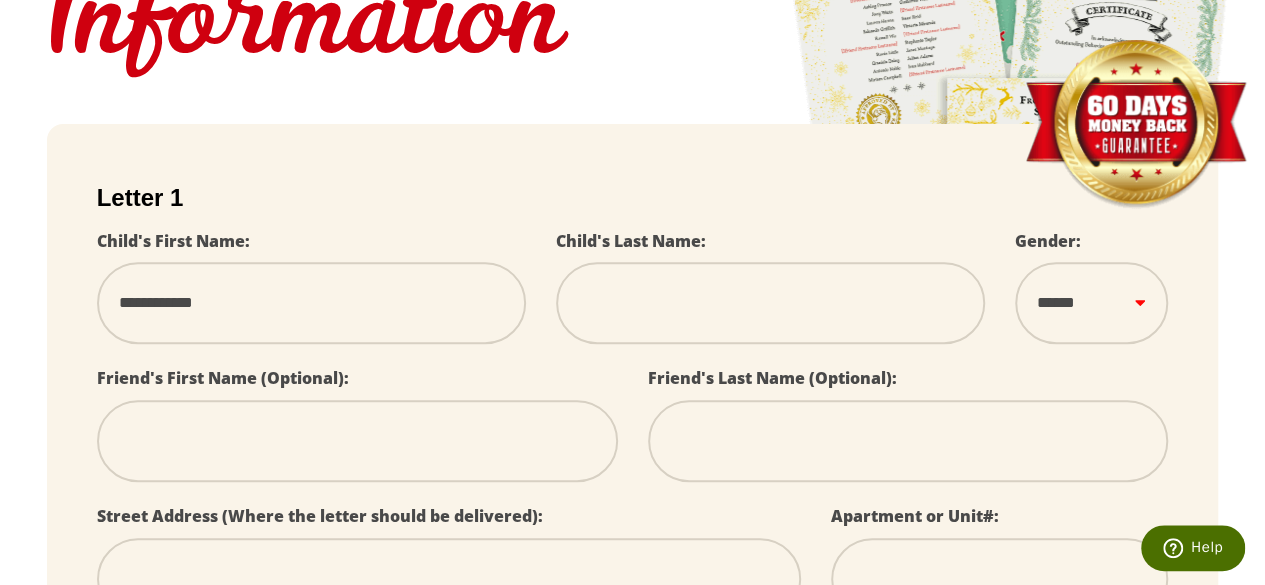 type on "*" 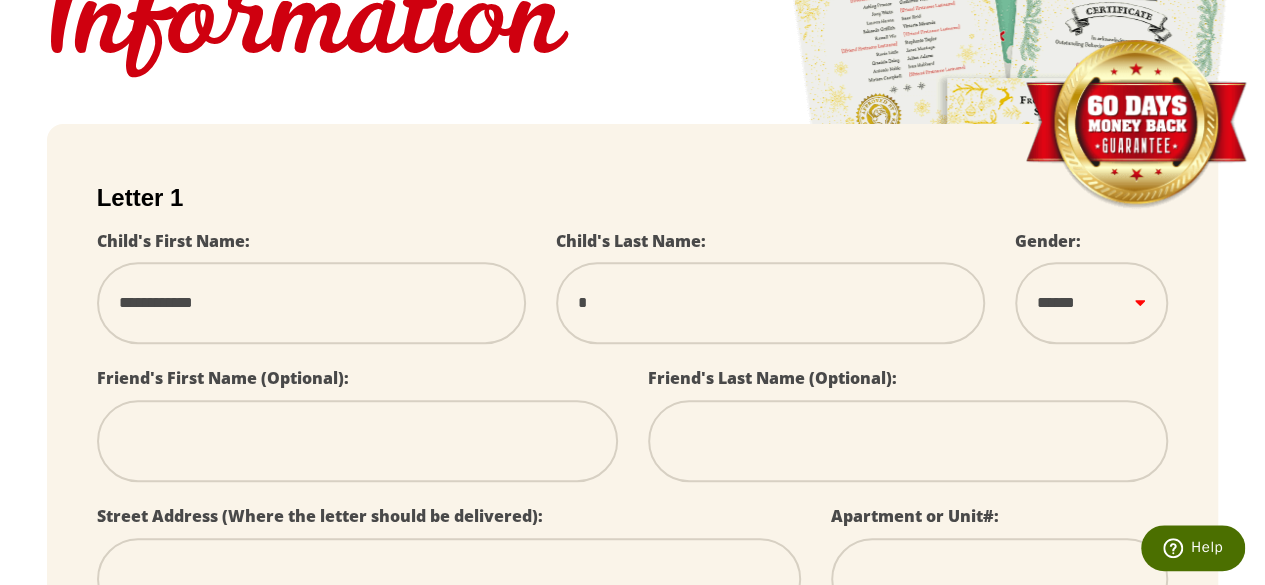 type on "**" 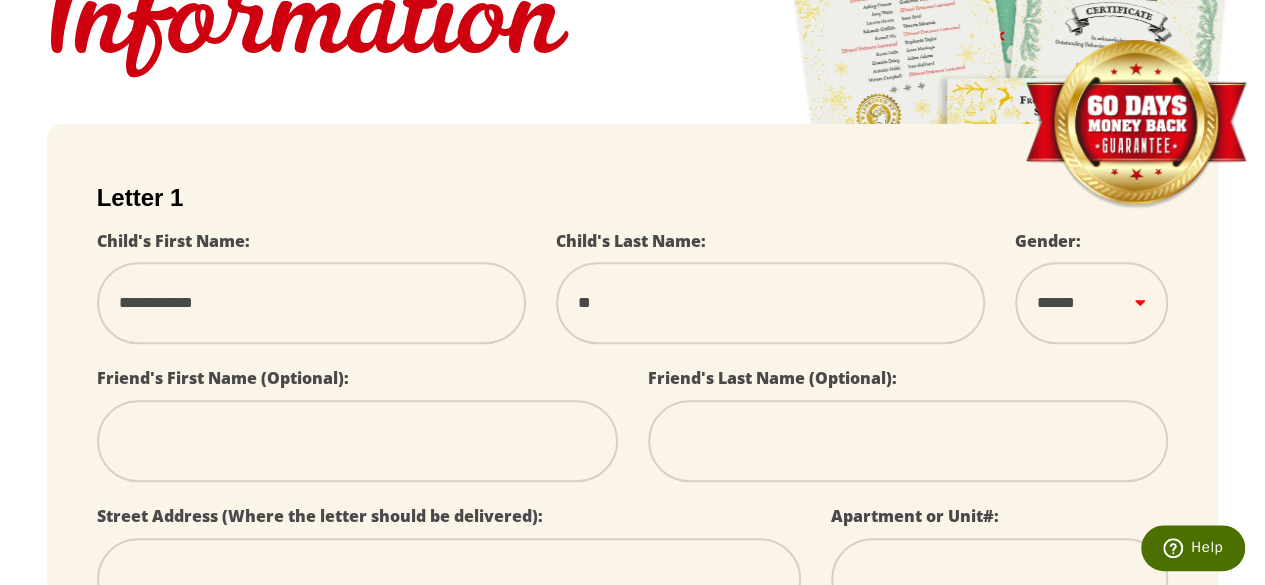 type 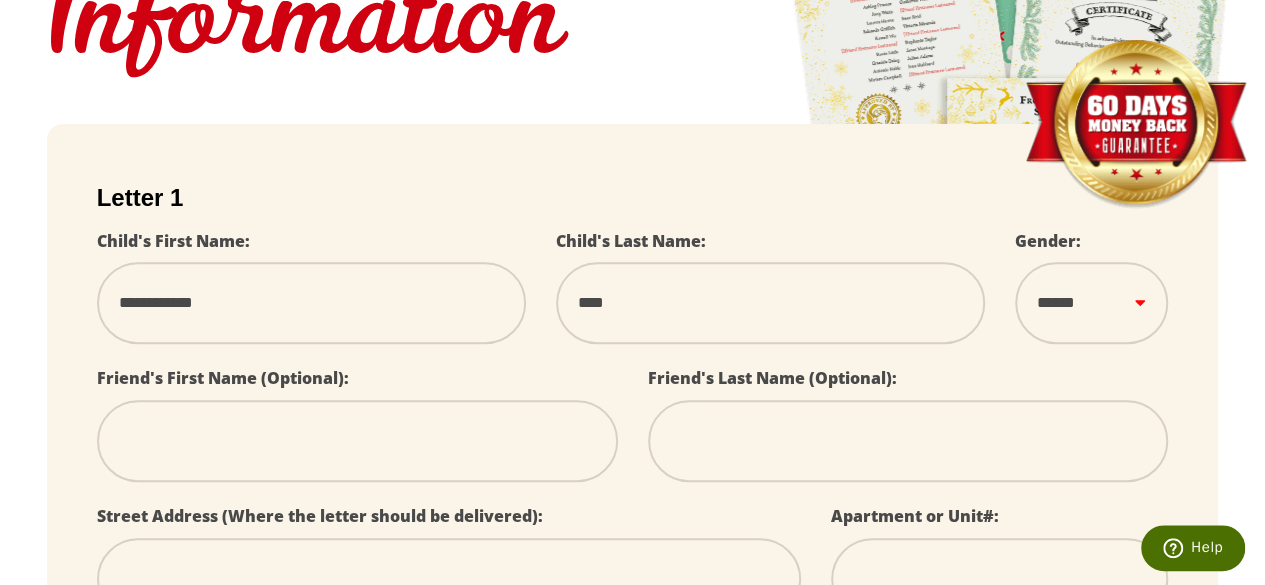 click on "******   ***   ****" at bounding box center (1092, 303) 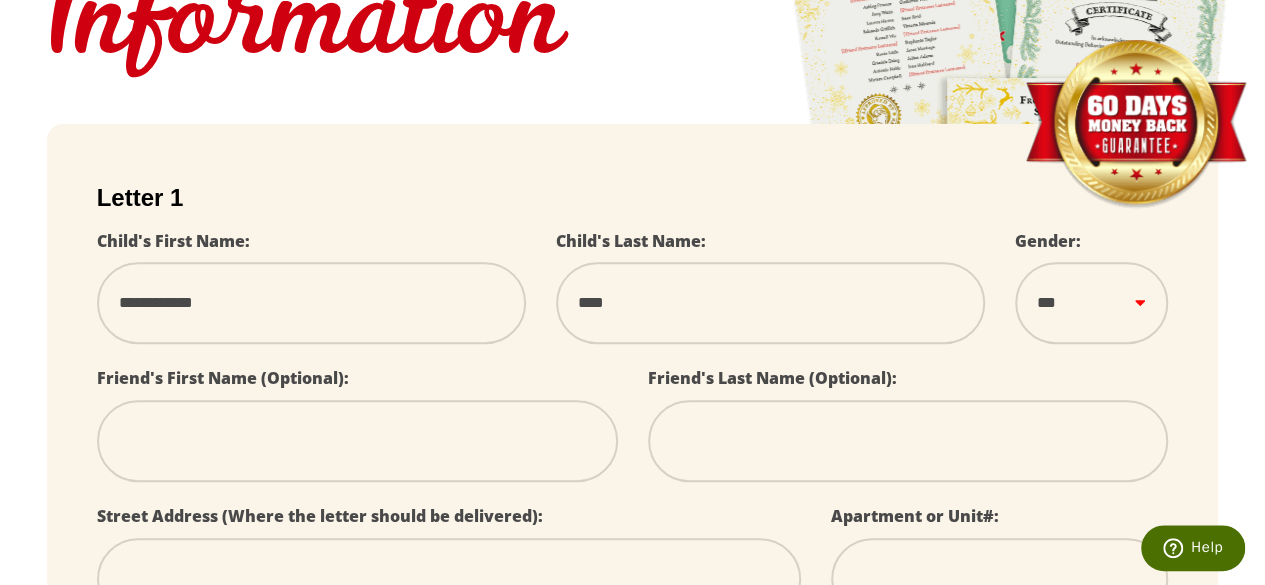 click on "******   ***   ****" at bounding box center [1092, 303] 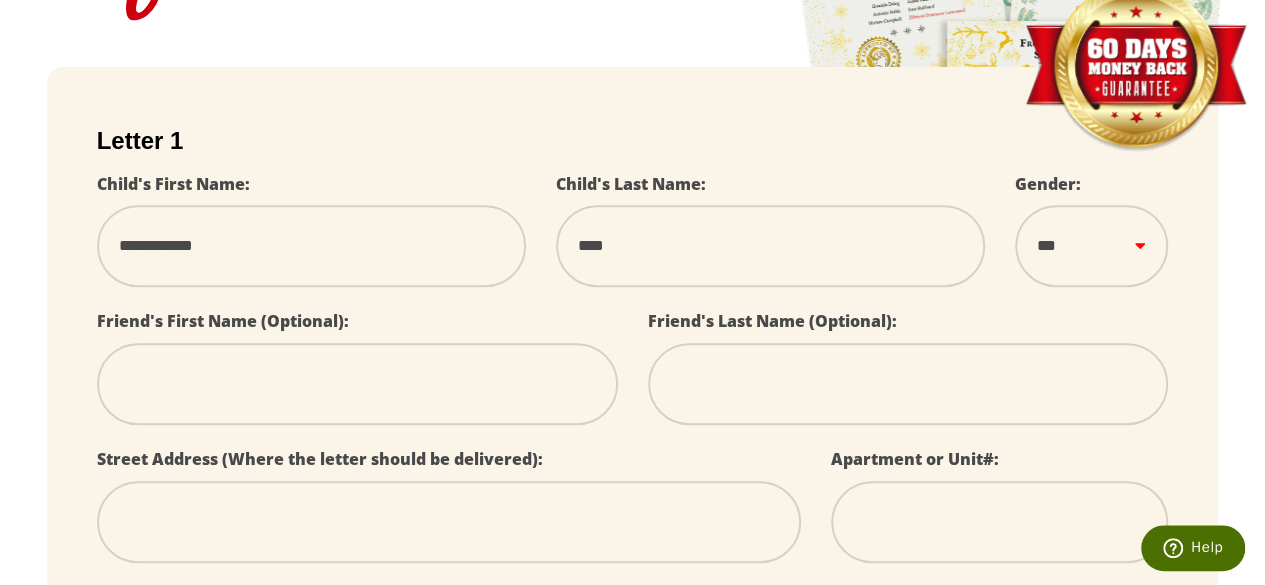 scroll, scrollTop: 411, scrollLeft: 0, axis: vertical 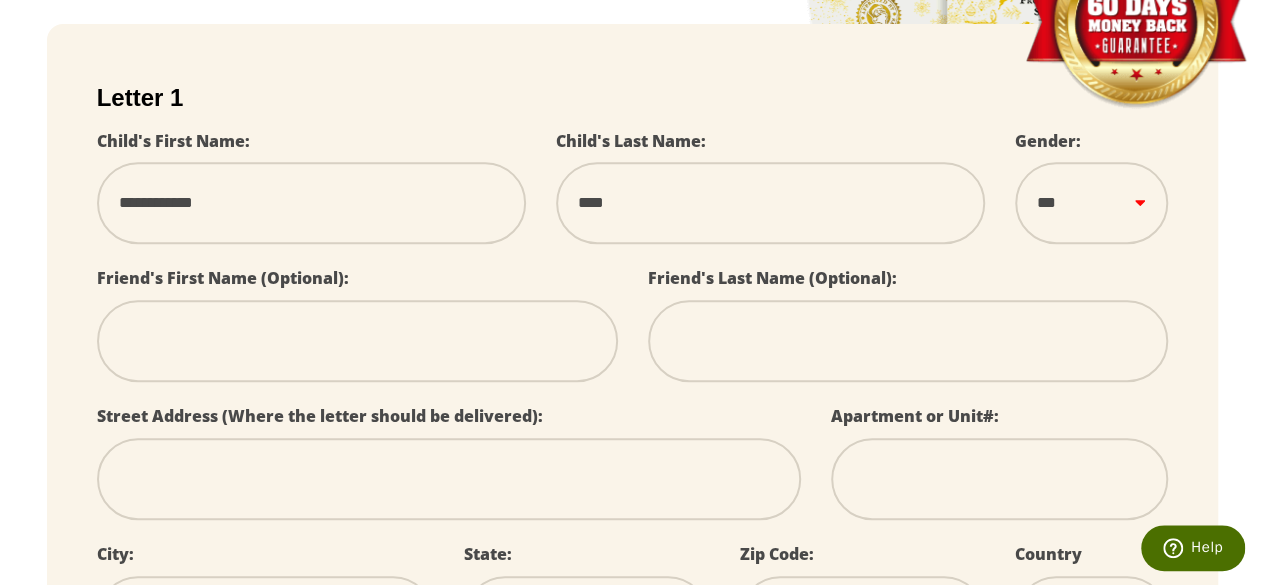 click at bounding box center [357, 341] 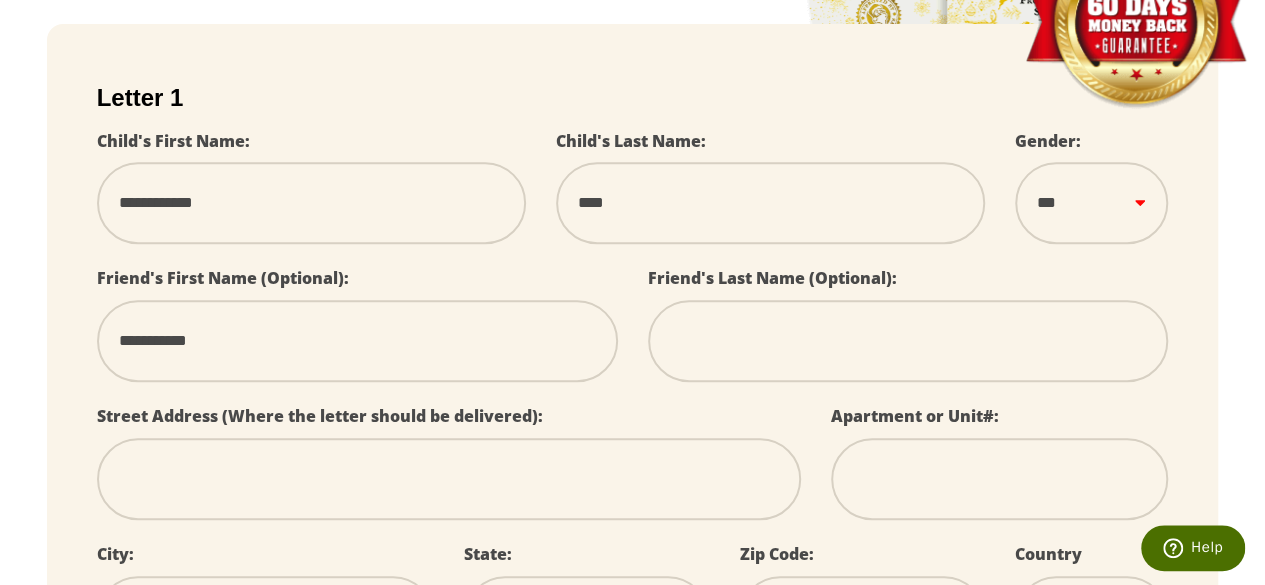 click on "**********" at bounding box center (357, 341) 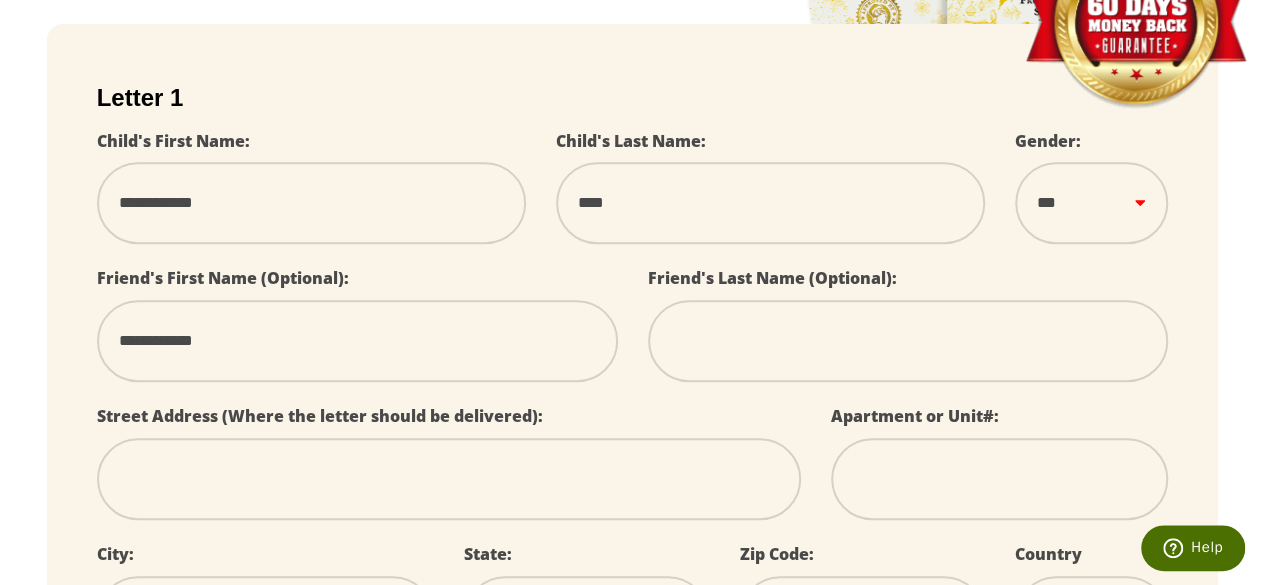click at bounding box center [908, 341] 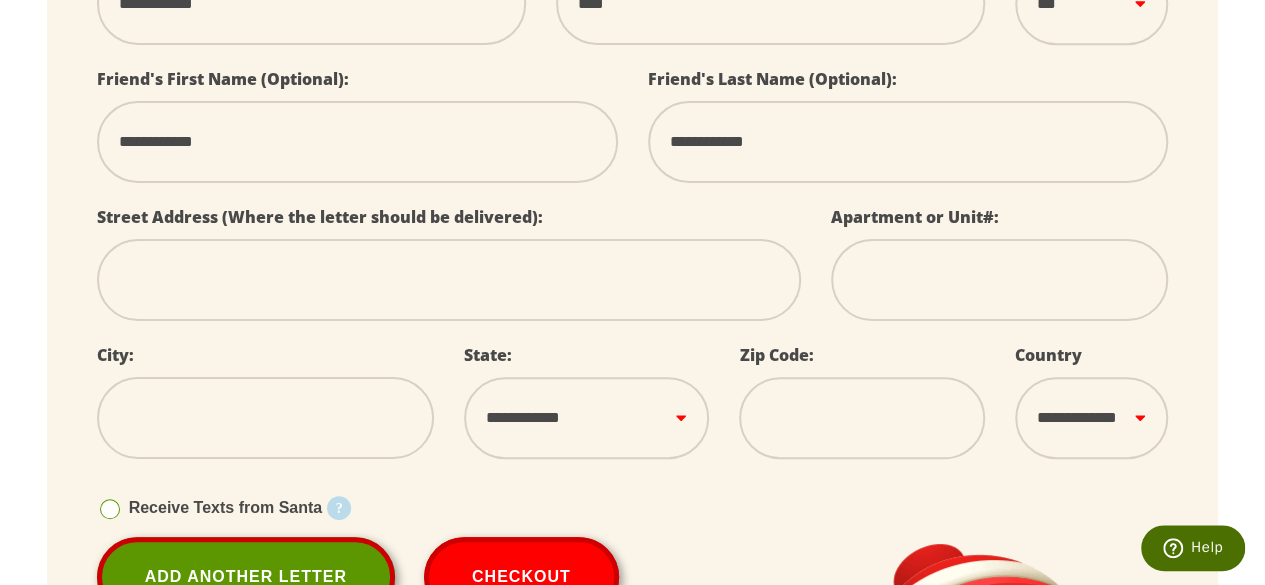 scroll, scrollTop: 611, scrollLeft: 0, axis: vertical 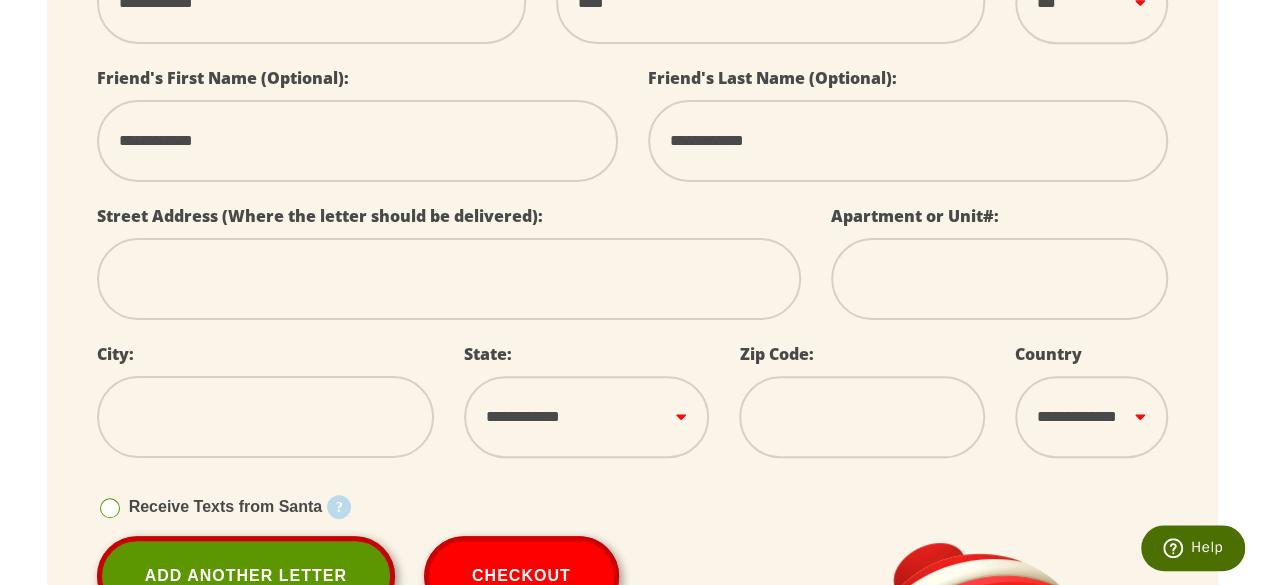 click at bounding box center [449, 279] 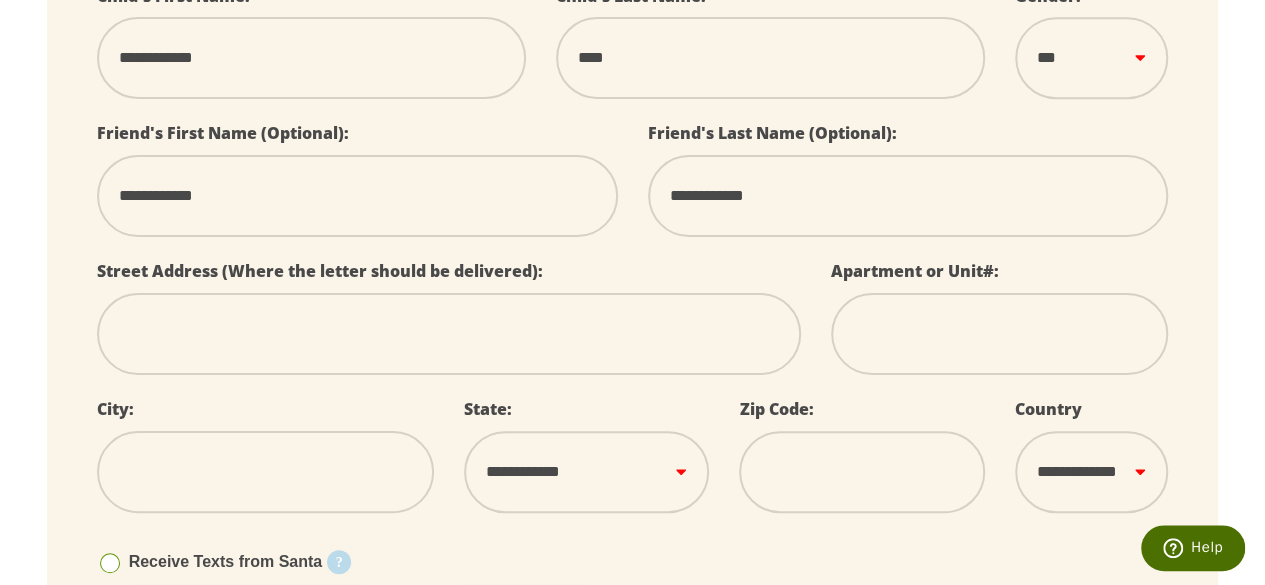 scroll, scrollTop: 511, scrollLeft: 0, axis: vertical 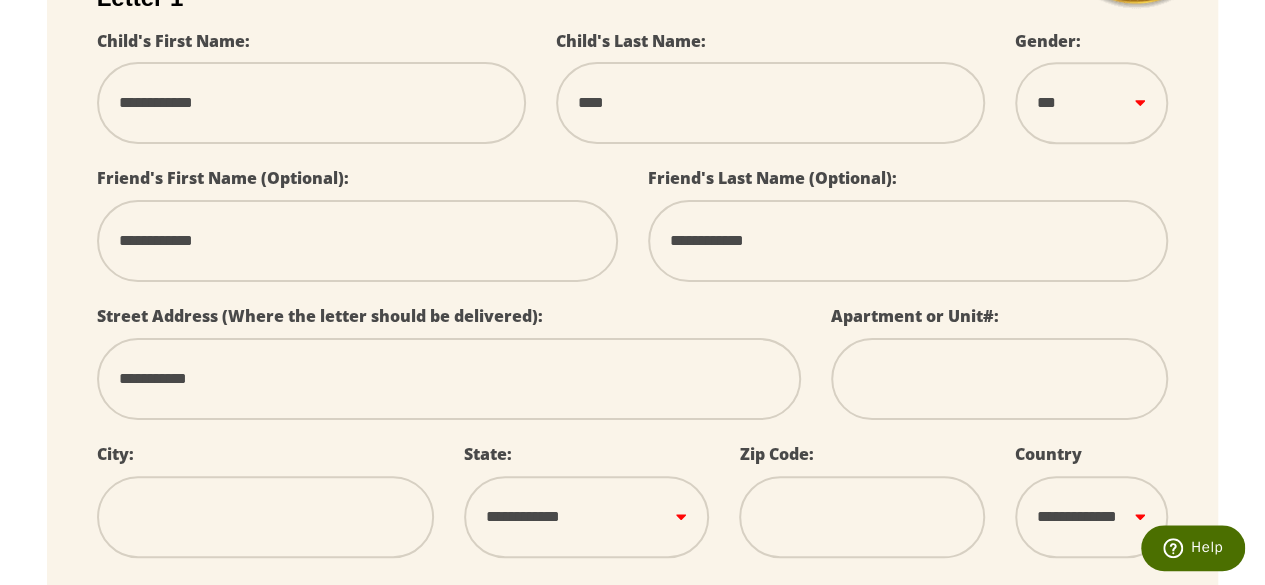 click at bounding box center (999, 379) 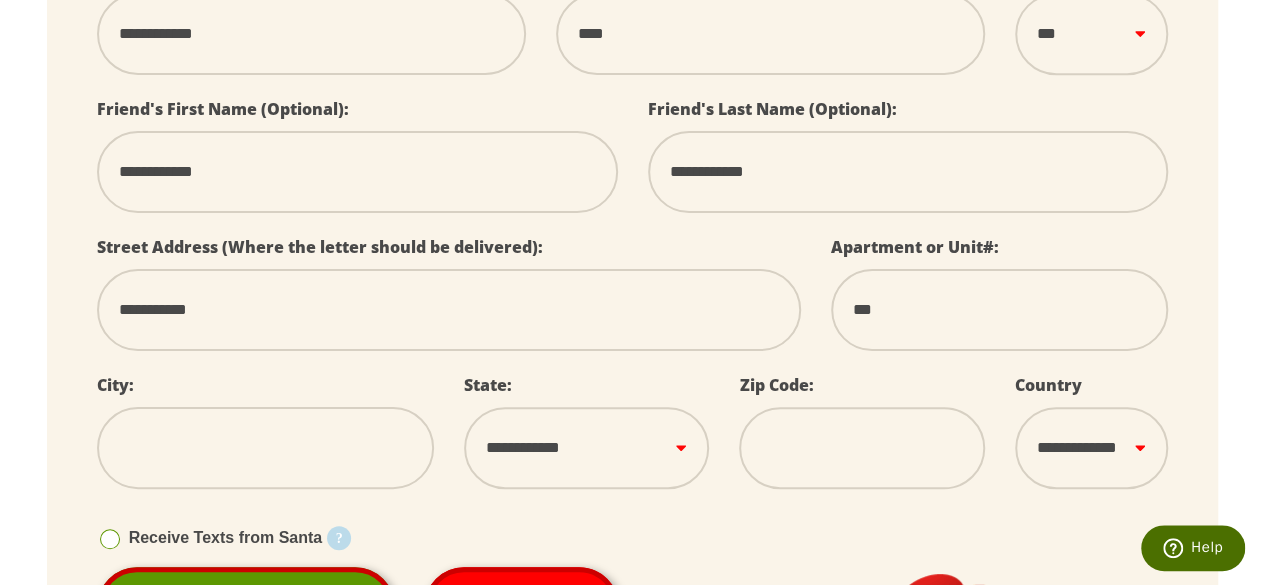 scroll, scrollTop: 611, scrollLeft: 0, axis: vertical 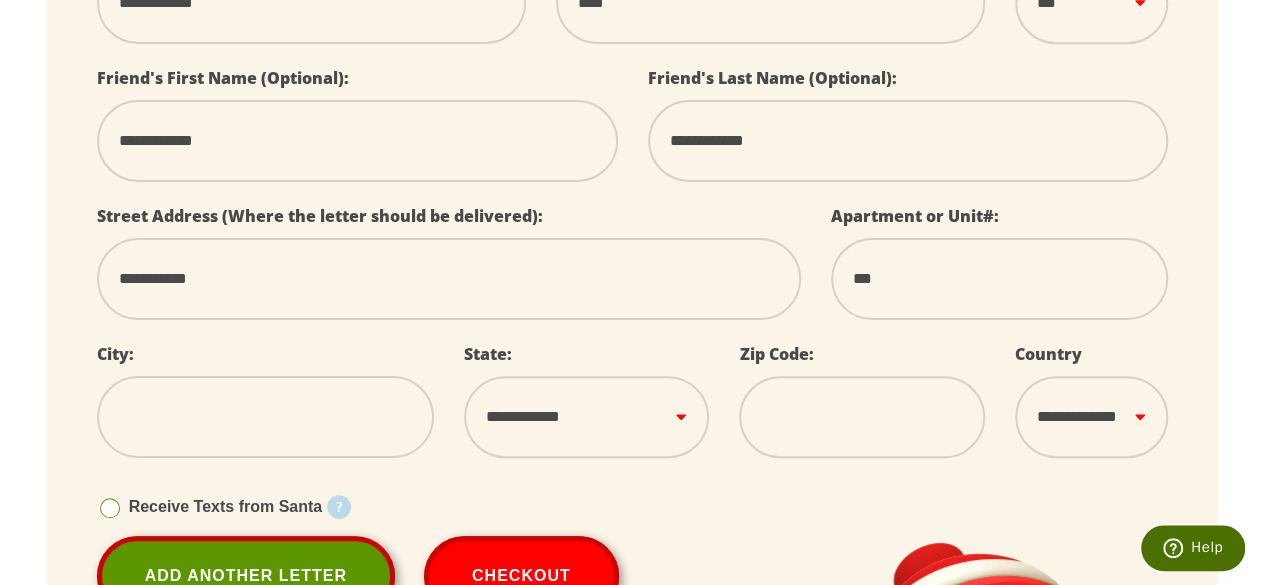 click at bounding box center (265, 417) 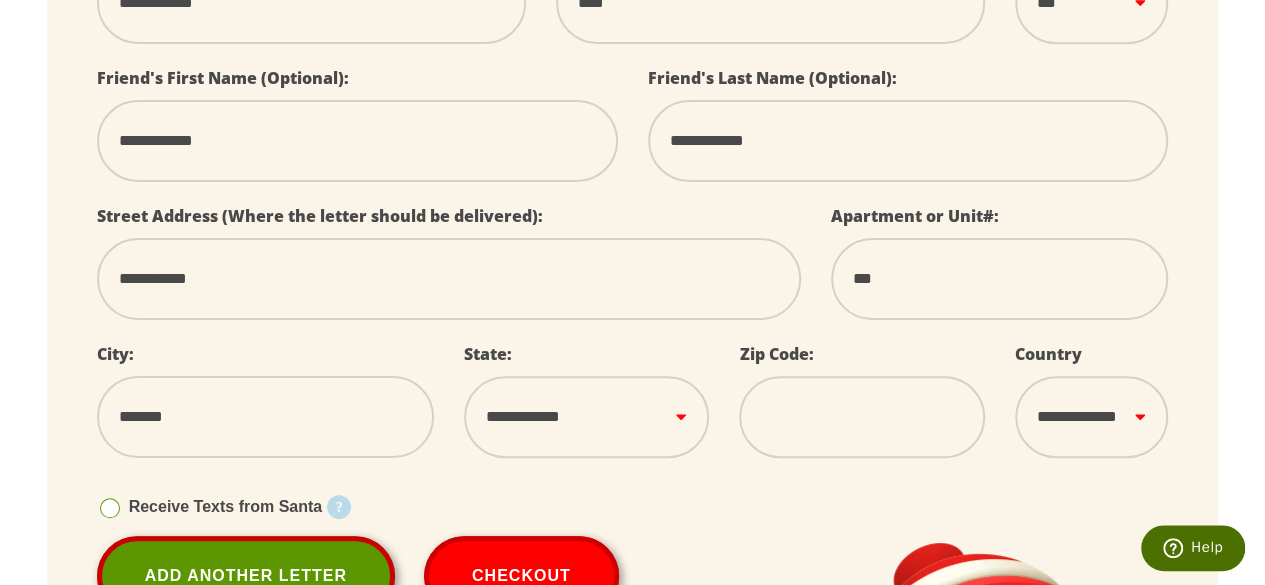 click on "**********" at bounding box center [586, 417] 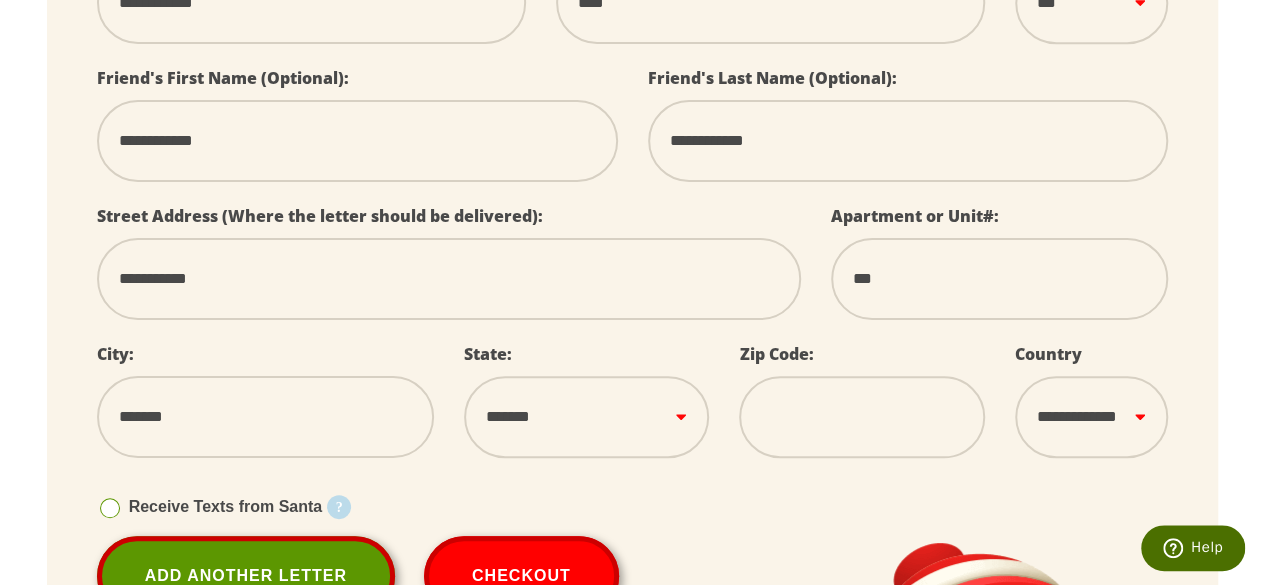 click on "**********" at bounding box center [586, 417] 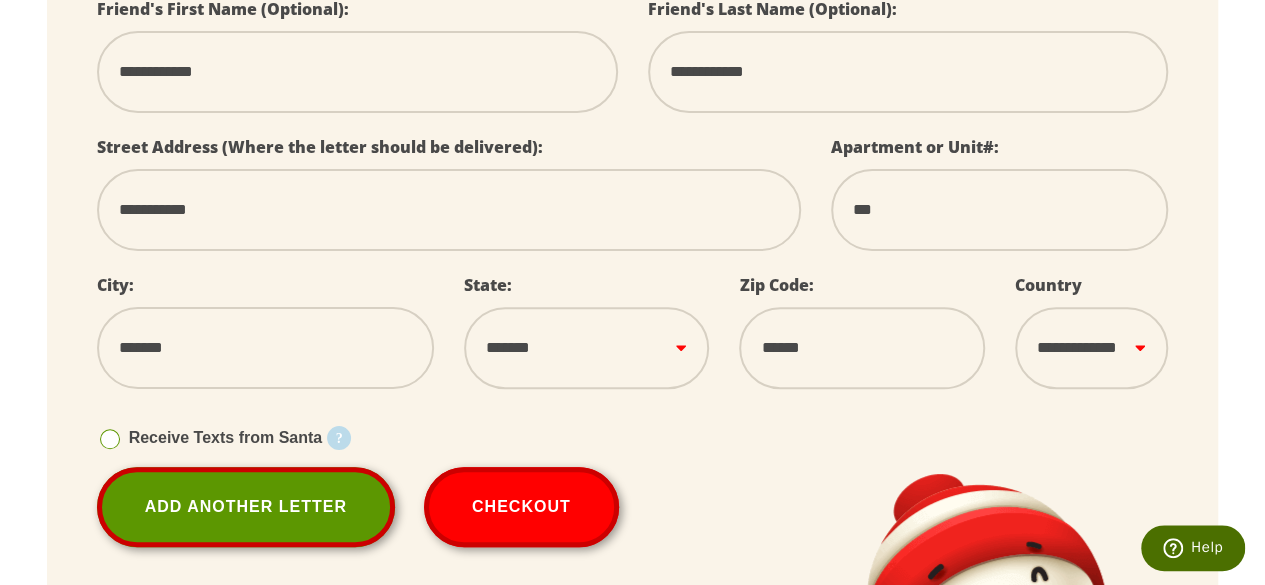 scroll, scrollTop: 711, scrollLeft: 0, axis: vertical 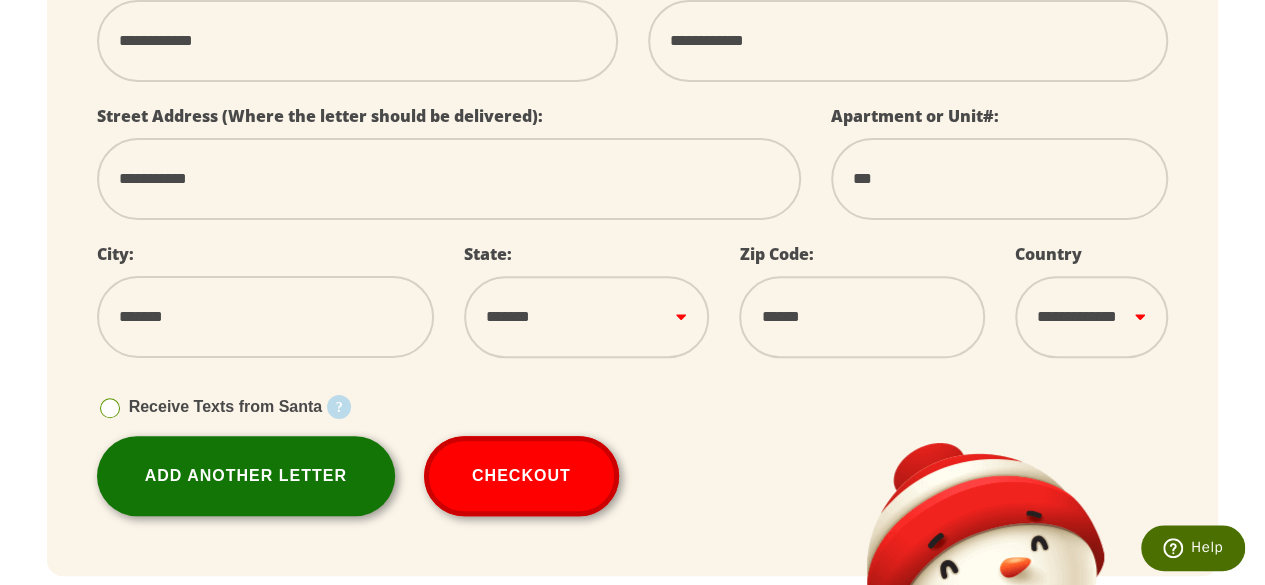 click on "Add Another Letter" at bounding box center [246, 476] 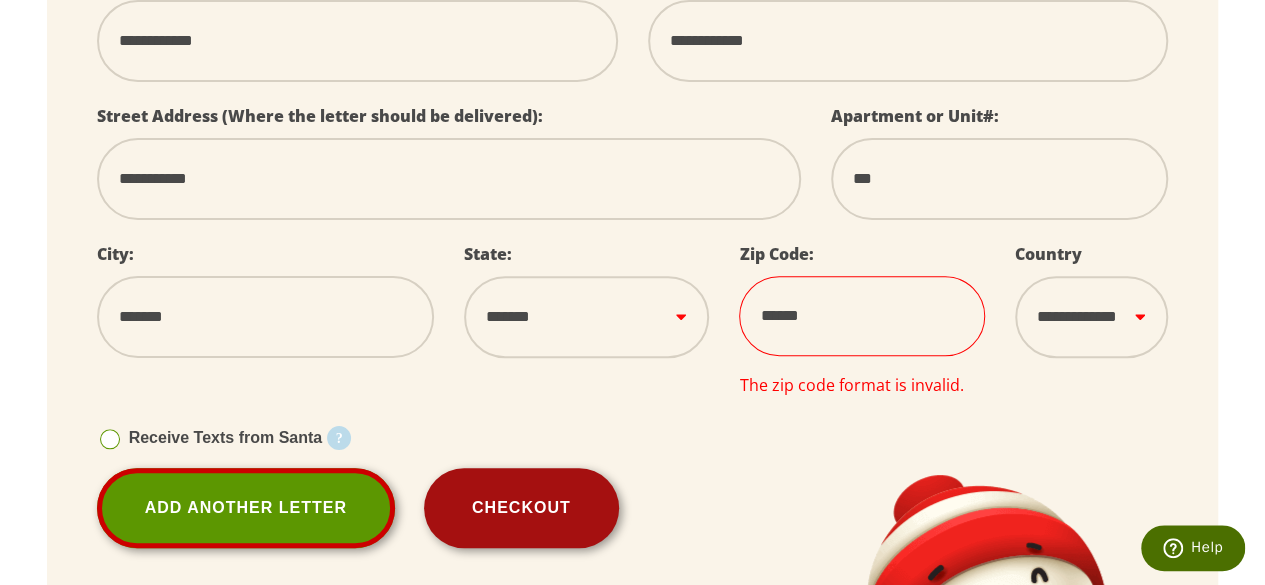 click on "Checkout" at bounding box center [521, 508] 